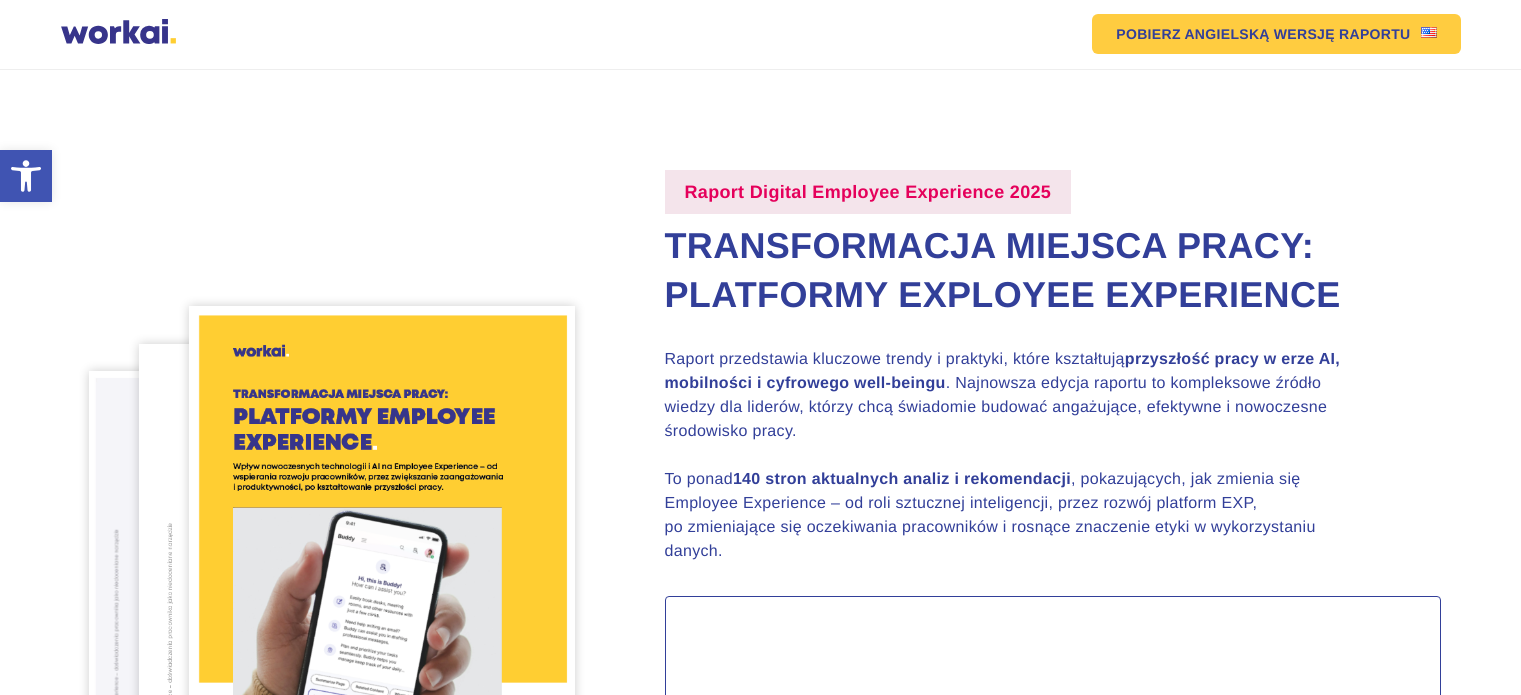 scroll, scrollTop: 0, scrollLeft: 0, axis: both 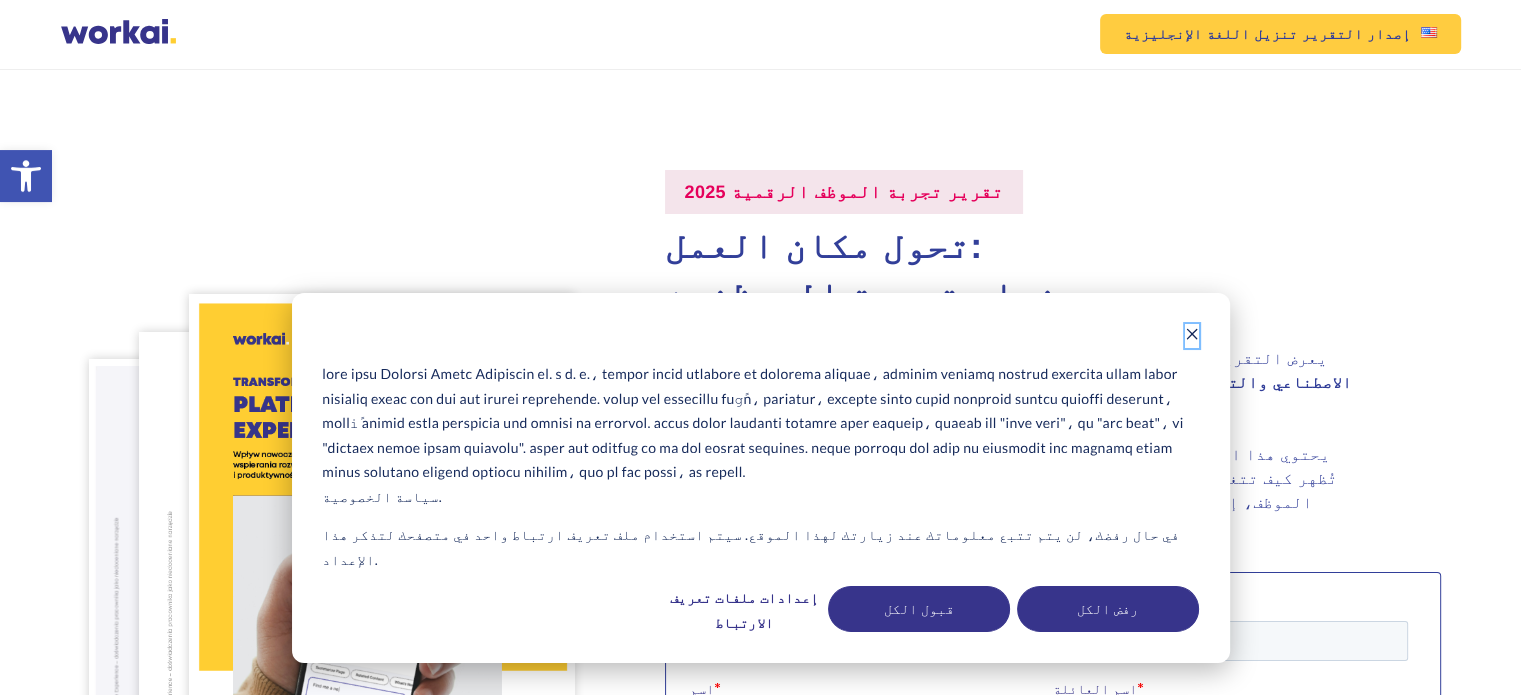 click 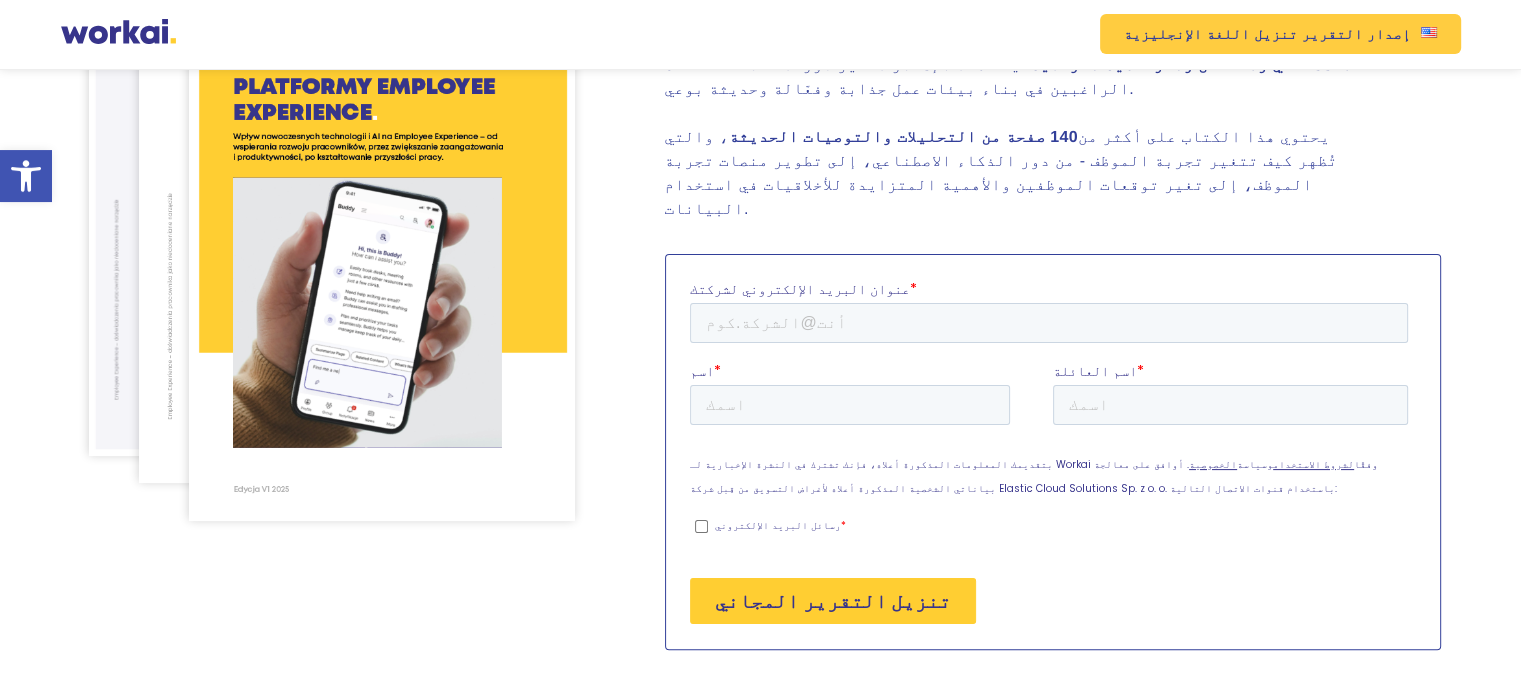 scroll, scrollTop: 320, scrollLeft: 0, axis: vertical 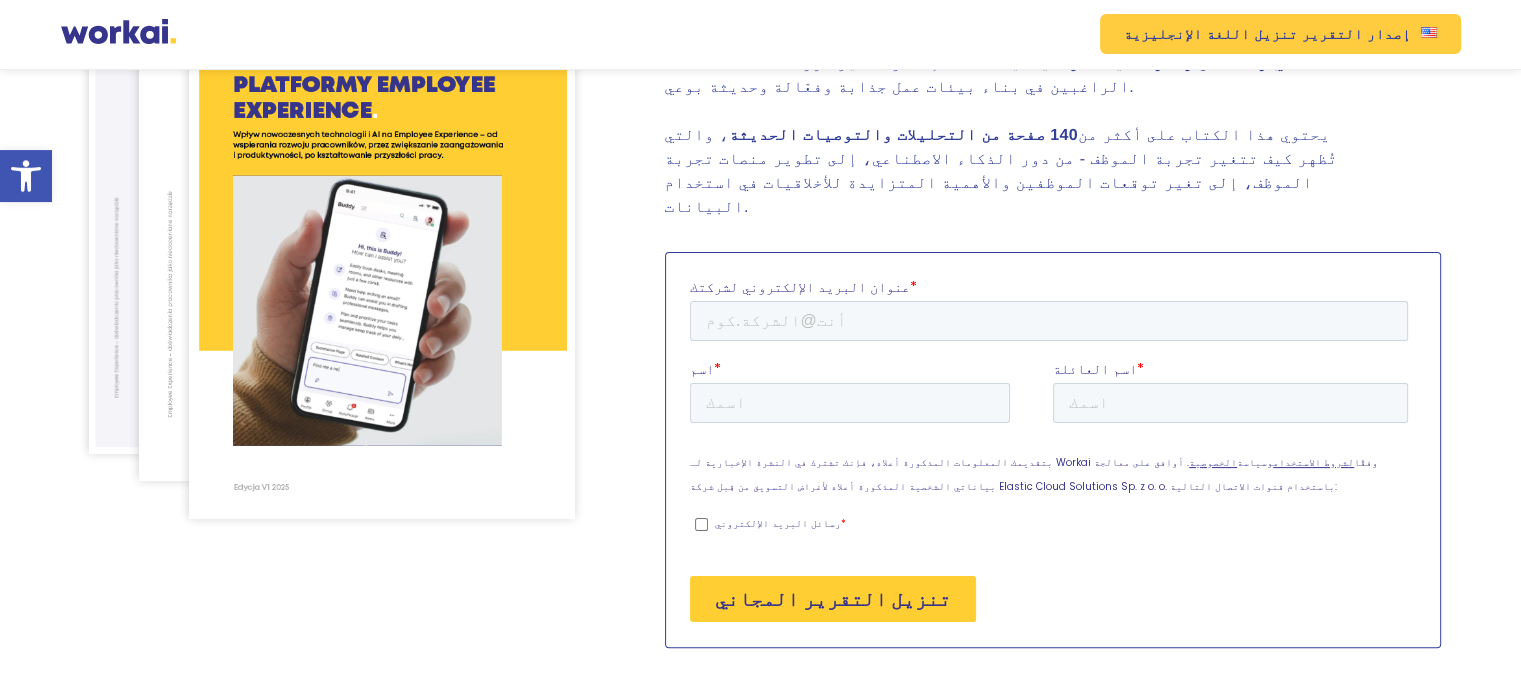click on "تنزيل التقرير المجاني" at bounding box center [832, 599] 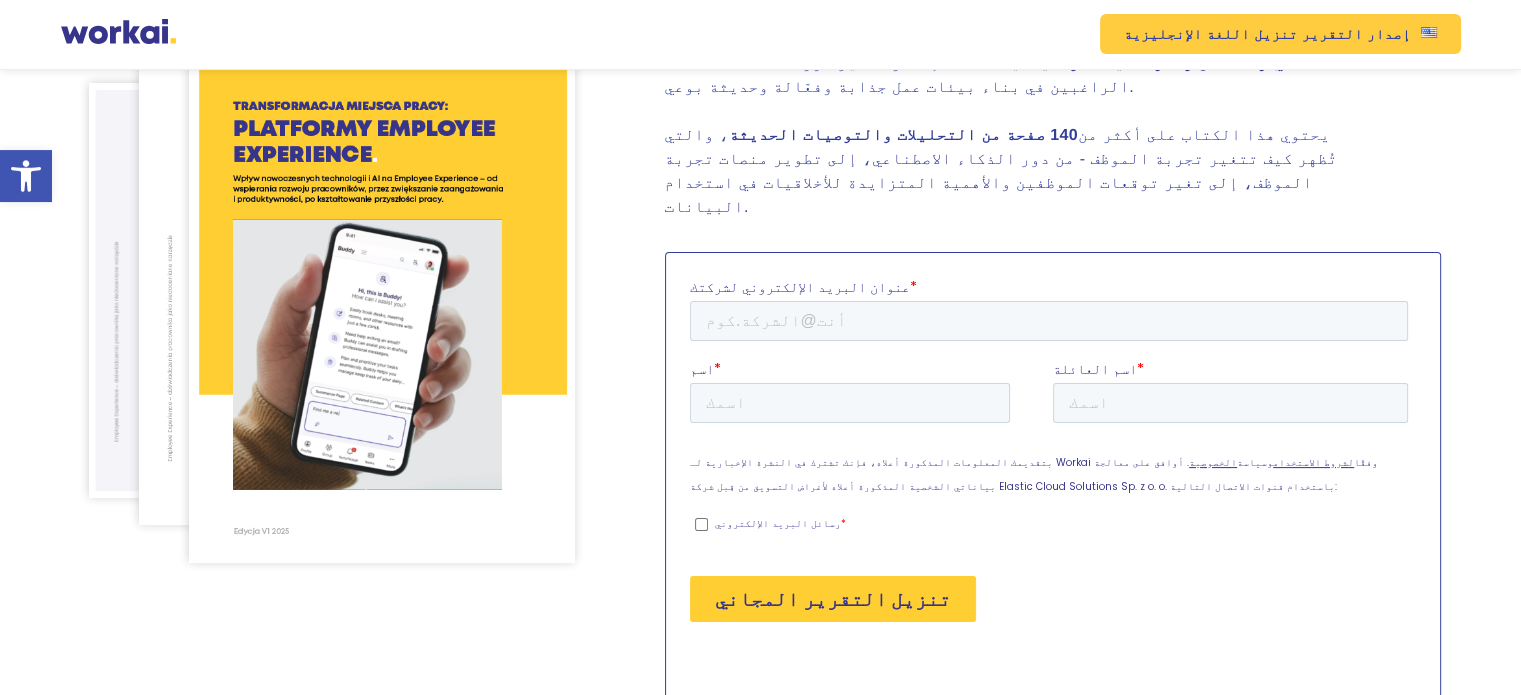scroll, scrollTop: 364, scrollLeft: 0, axis: vertical 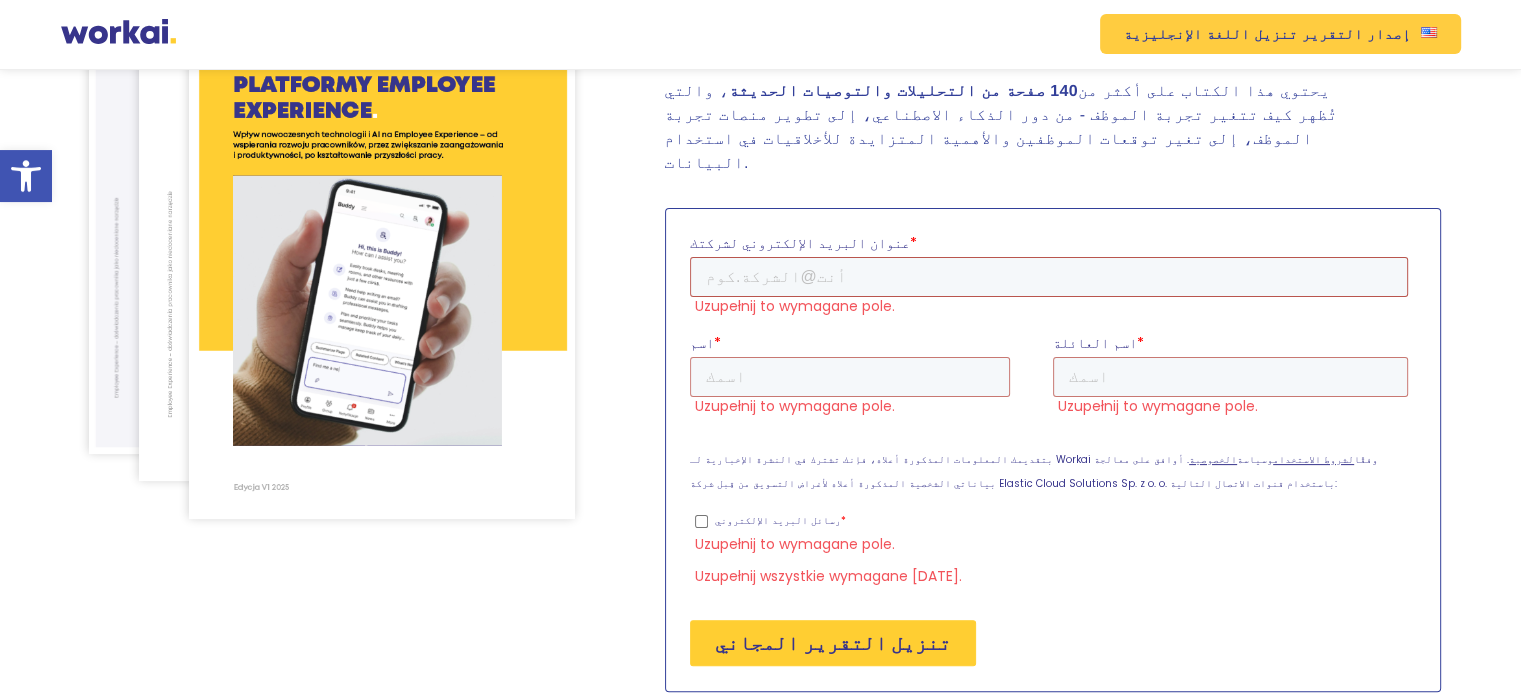 click on "عنوان البريد الإلكتروني لشركتك  *" at bounding box center (1048, 277) 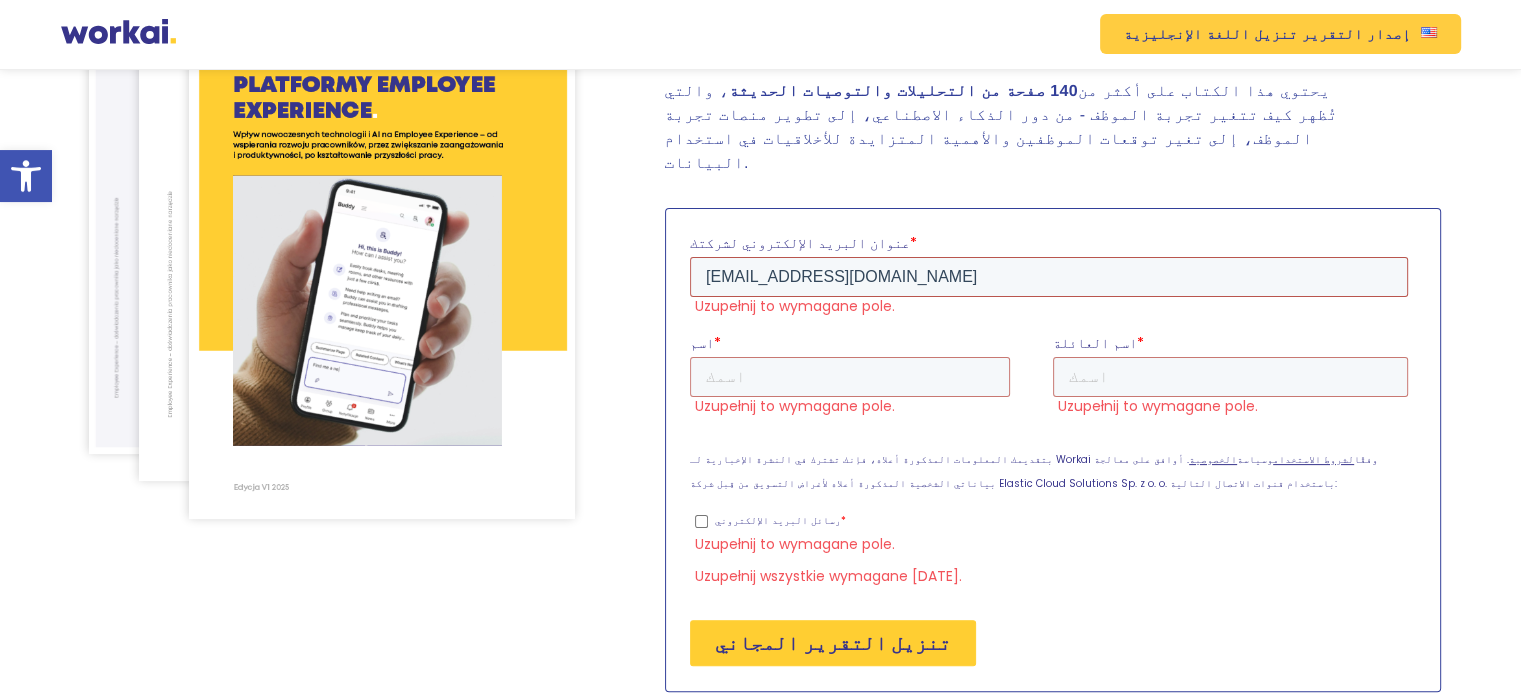 scroll, scrollTop: 355, scrollLeft: 0, axis: vertical 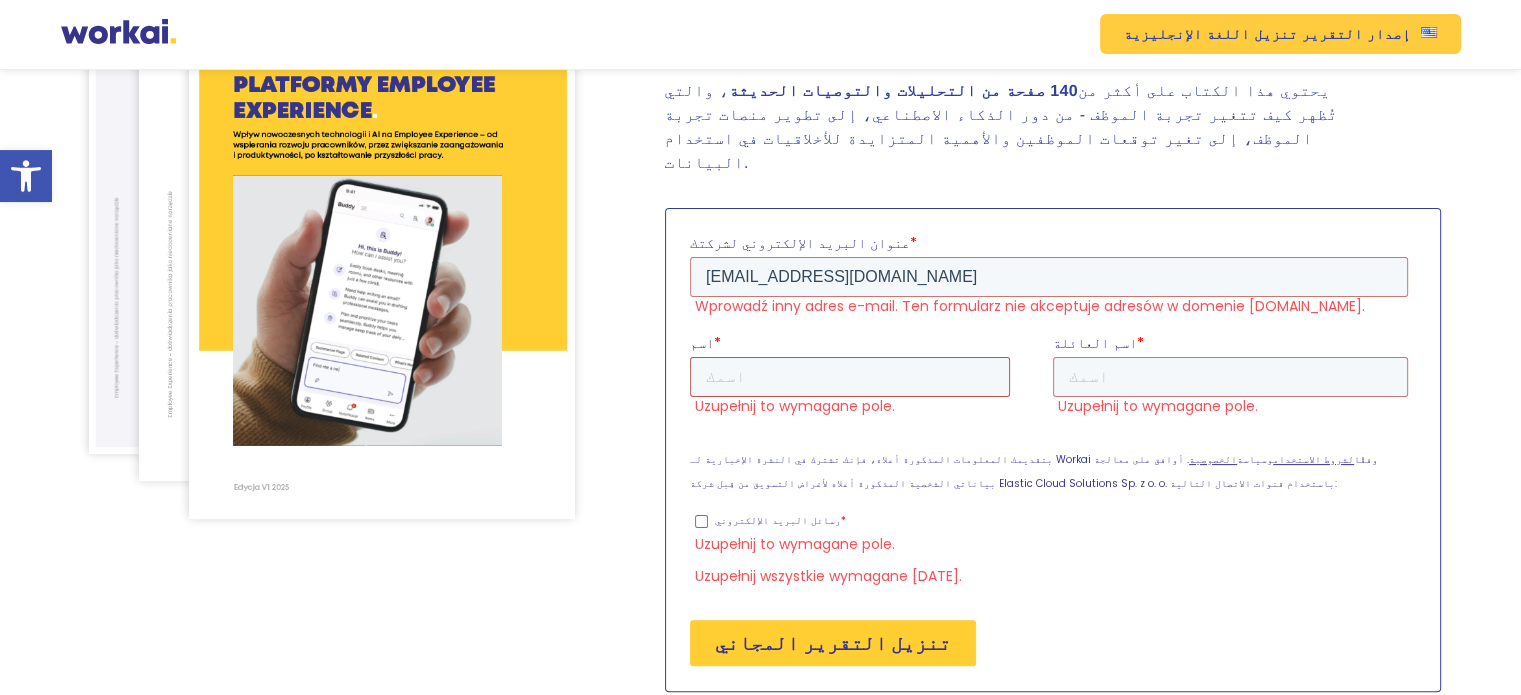 click on "اسم  *" at bounding box center (849, 377) 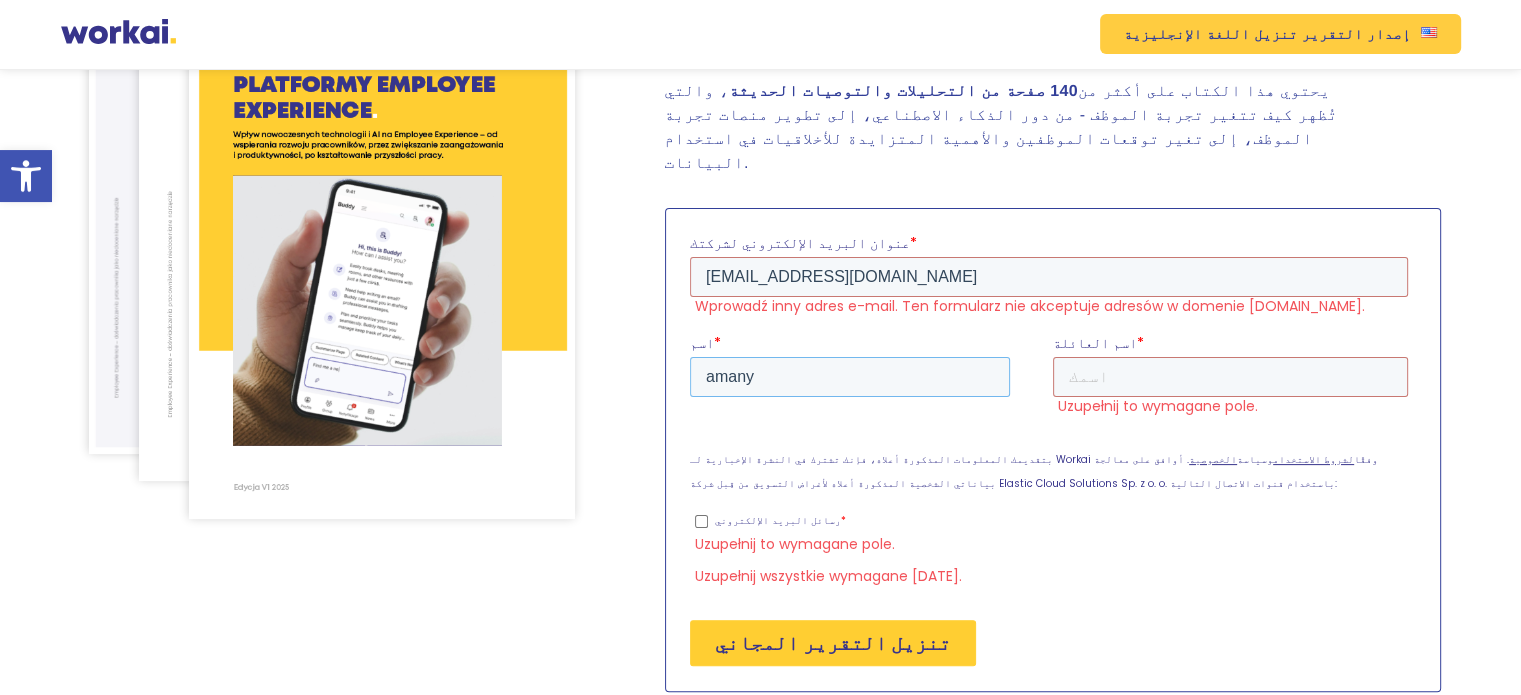 type on "amany" 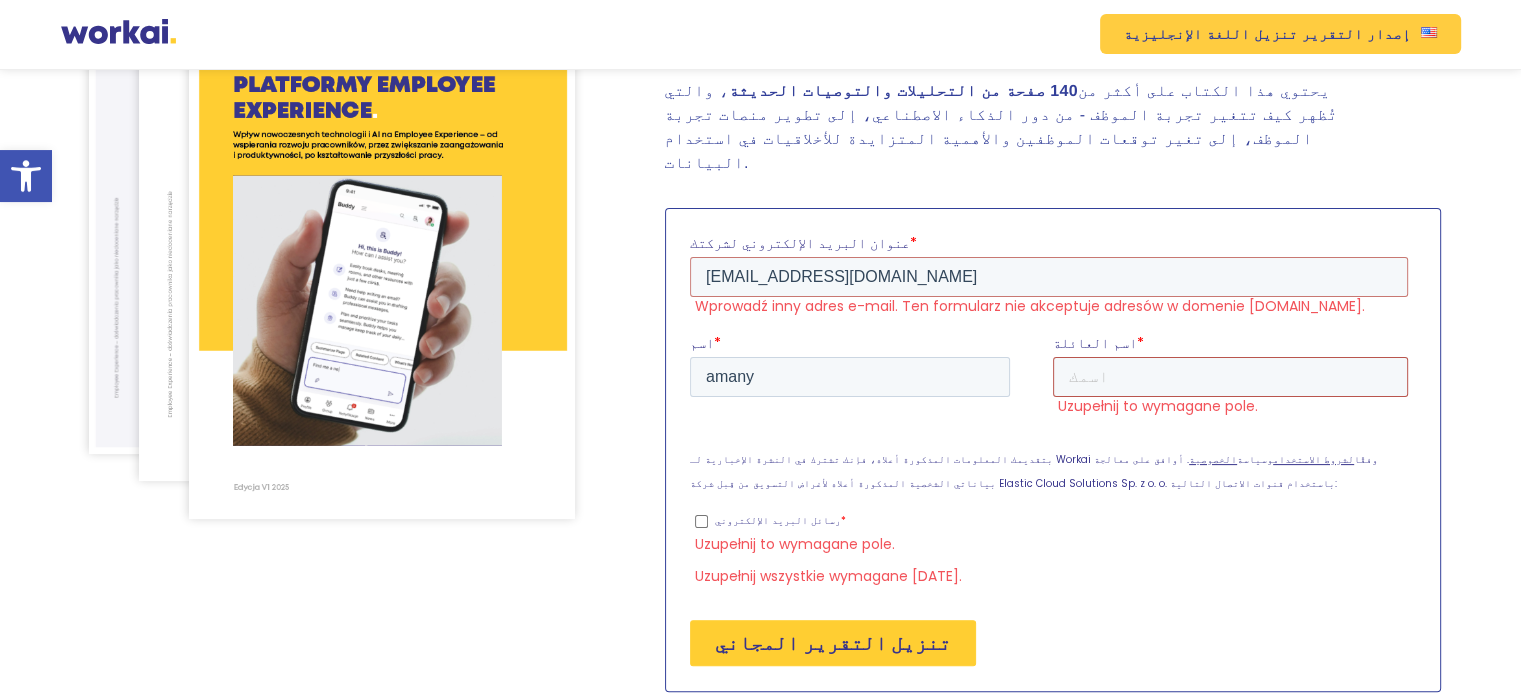 click on "اسم العائلة  *" at bounding box center (1229, 377) 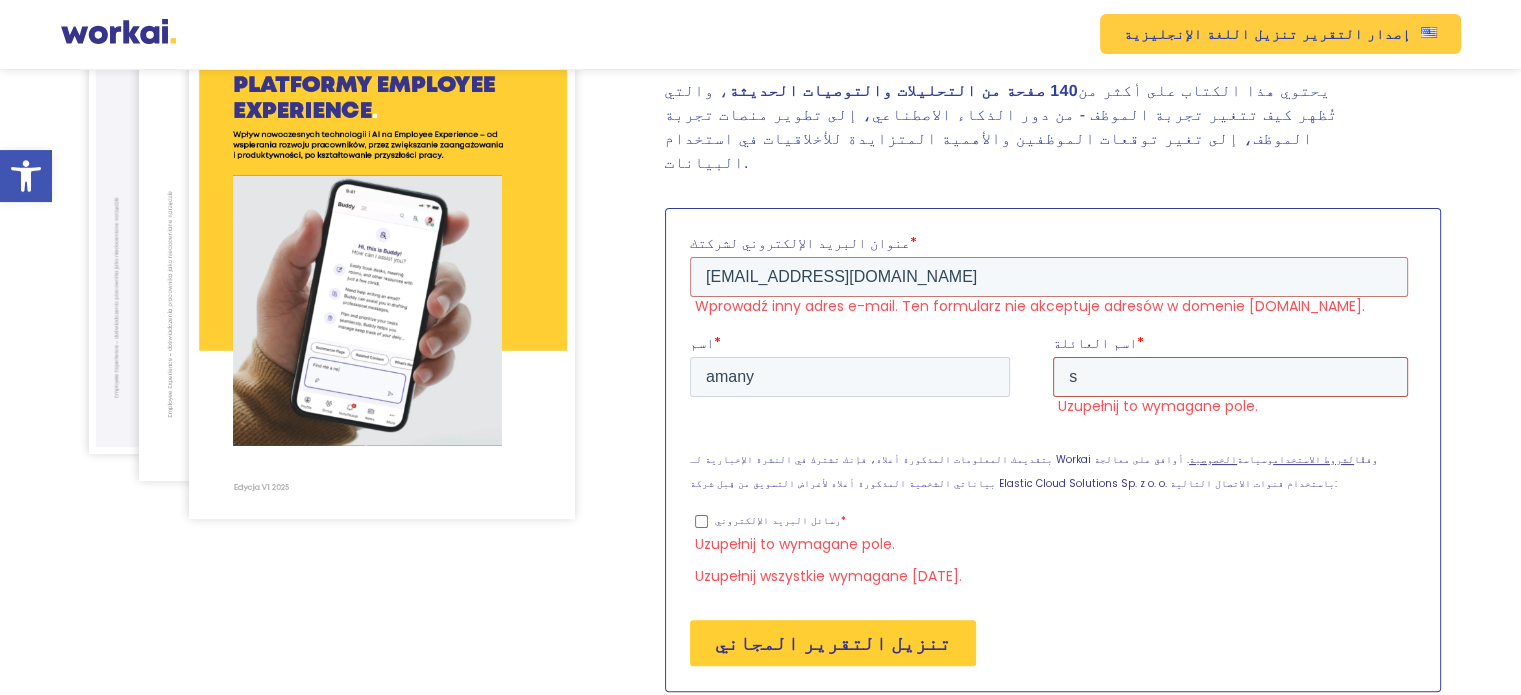 scroll, scrollTop: 352, scrollLeft: 0, axis: vertical 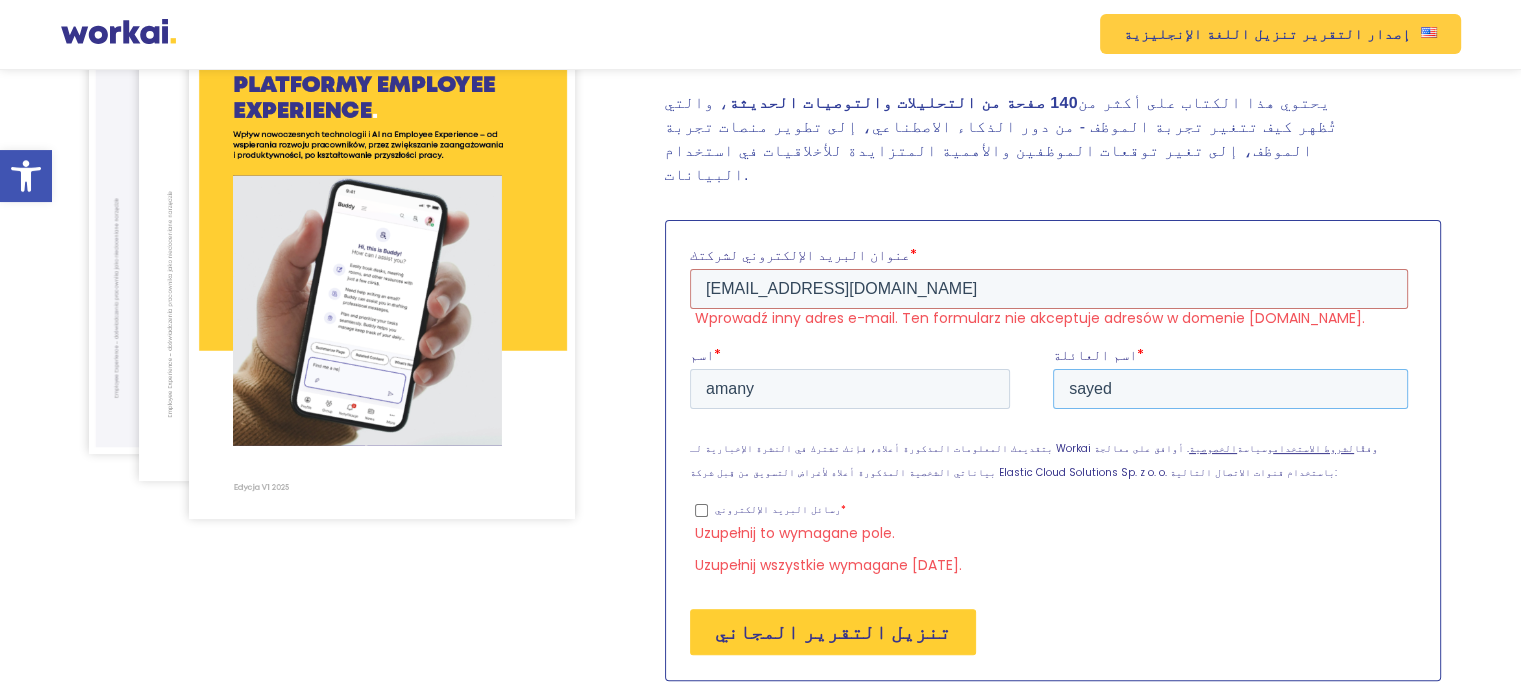 type on "sayed" 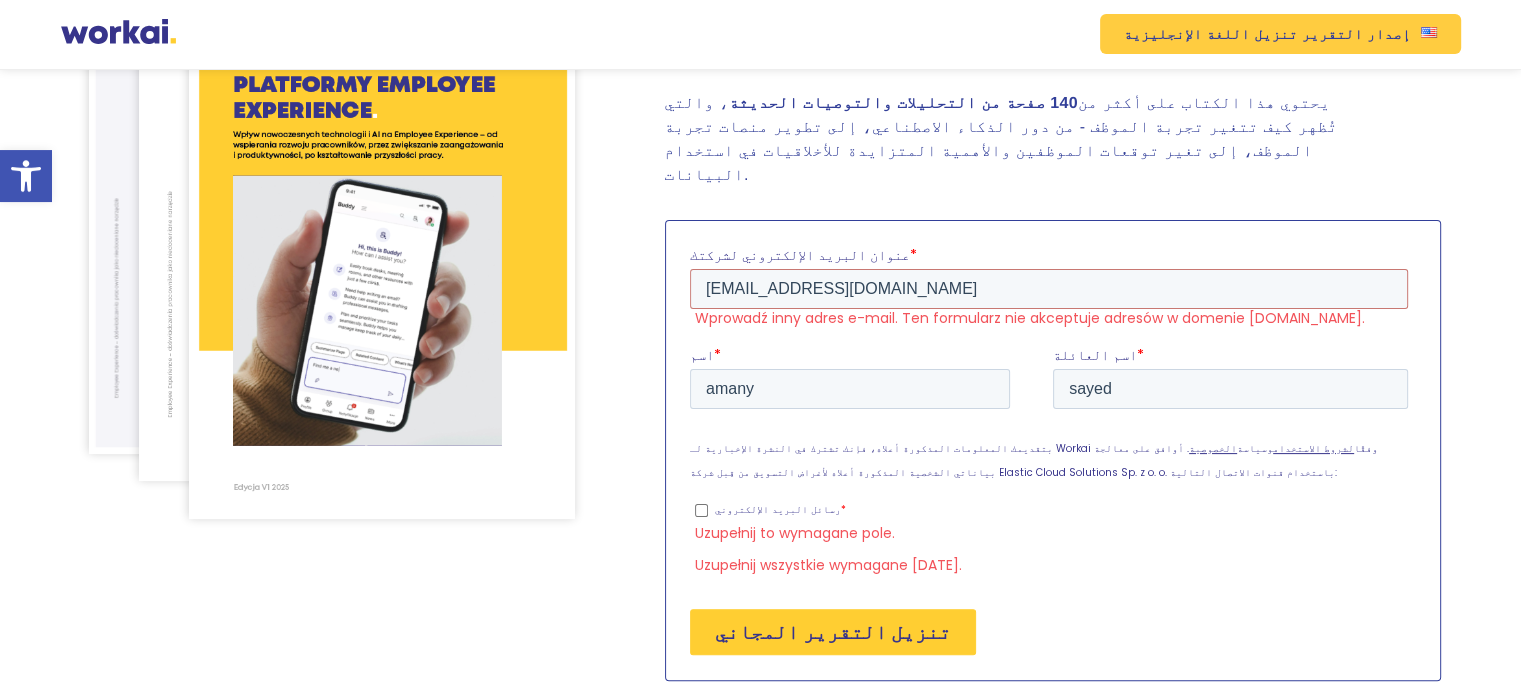 click on "رسائل البريد الإلكتروني *" at bounding box center [700, 510] 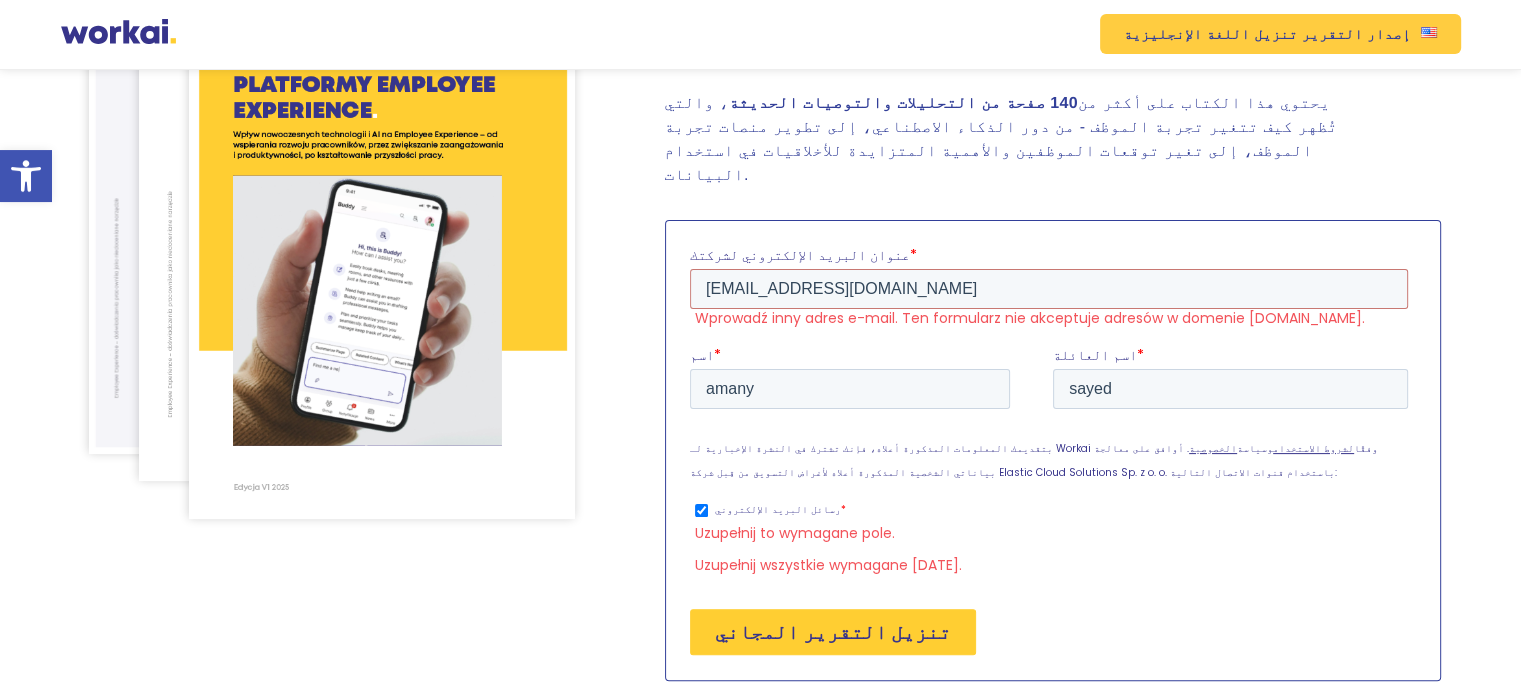 checkbox on "true" 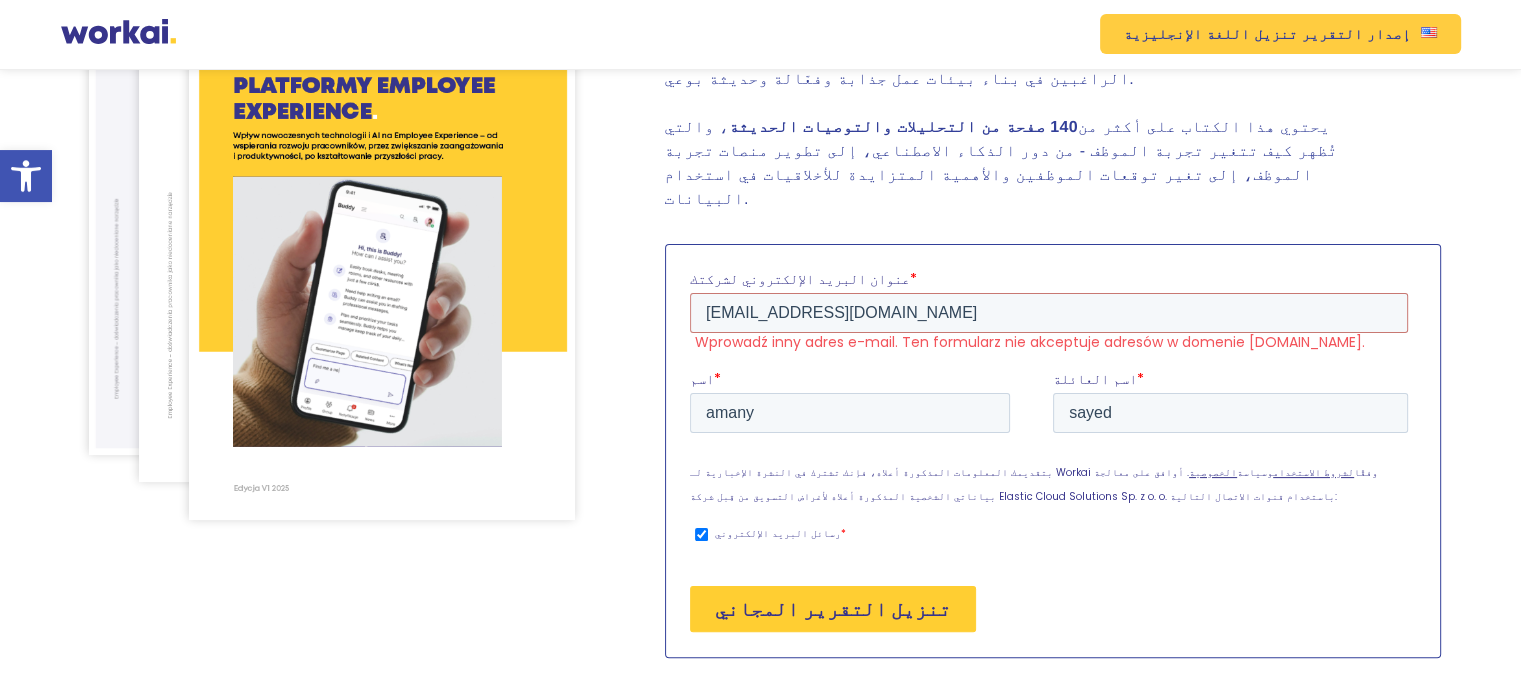 click on "تنزيل التقرير المجاني" at bounding box center [832, 609] 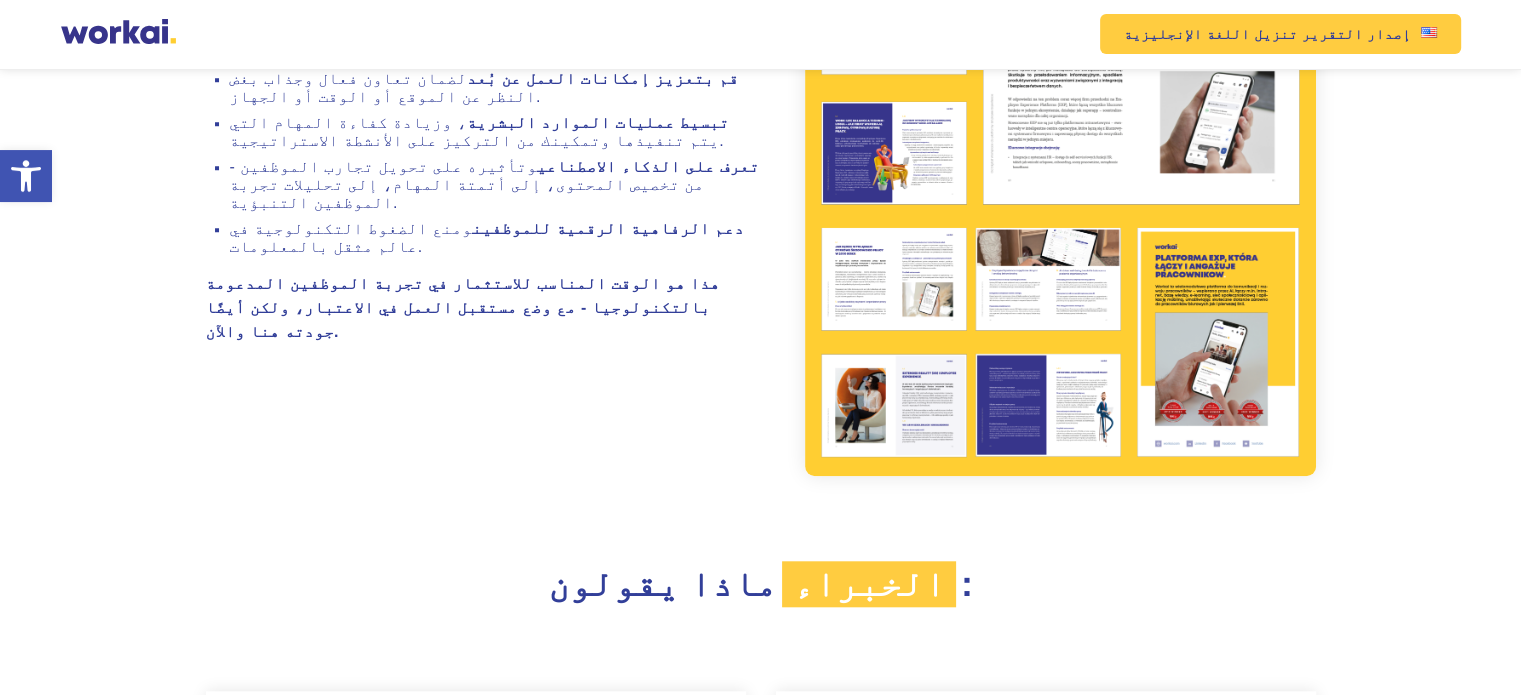 scroll, scrollTop: 1700, scrollLeft: 0, axis: vertical 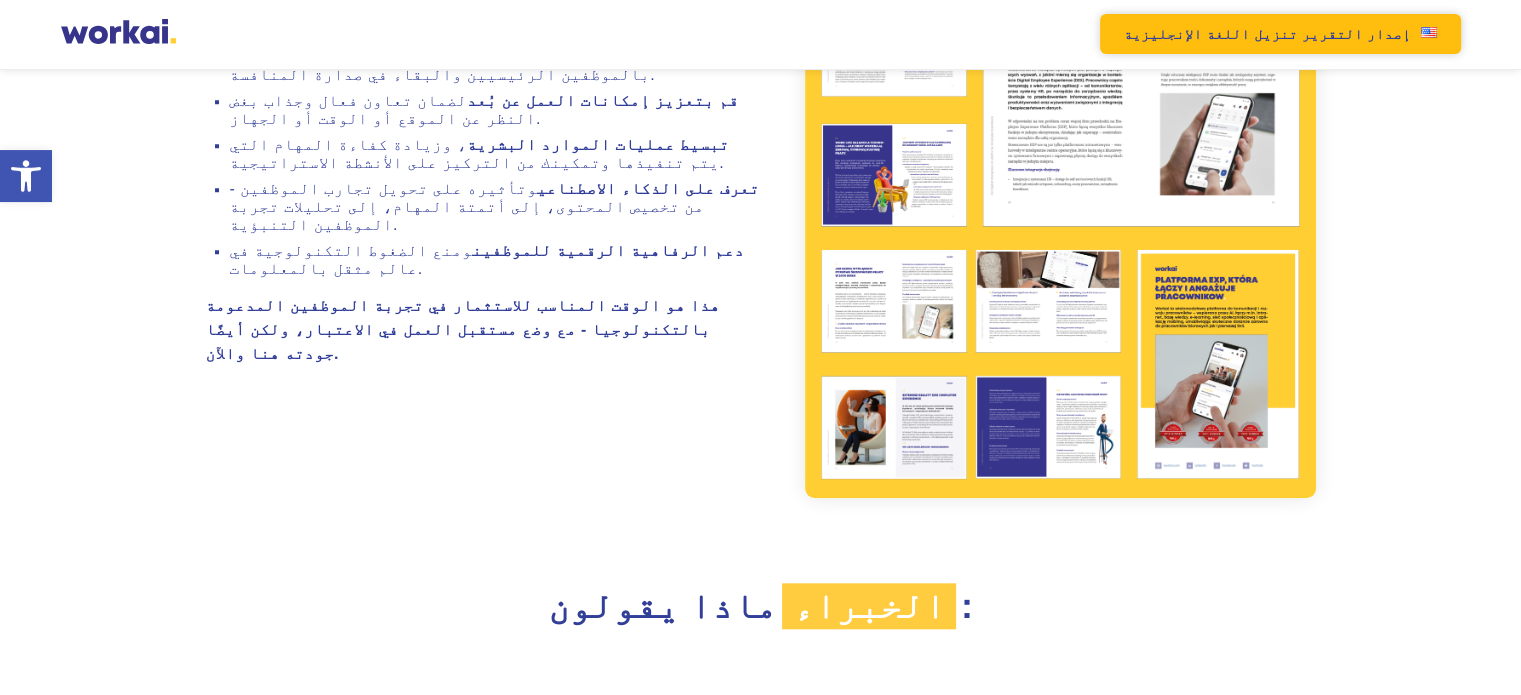 click on "تنزيل اللغة الإنجليزية" at bounding box center (1211, 34) 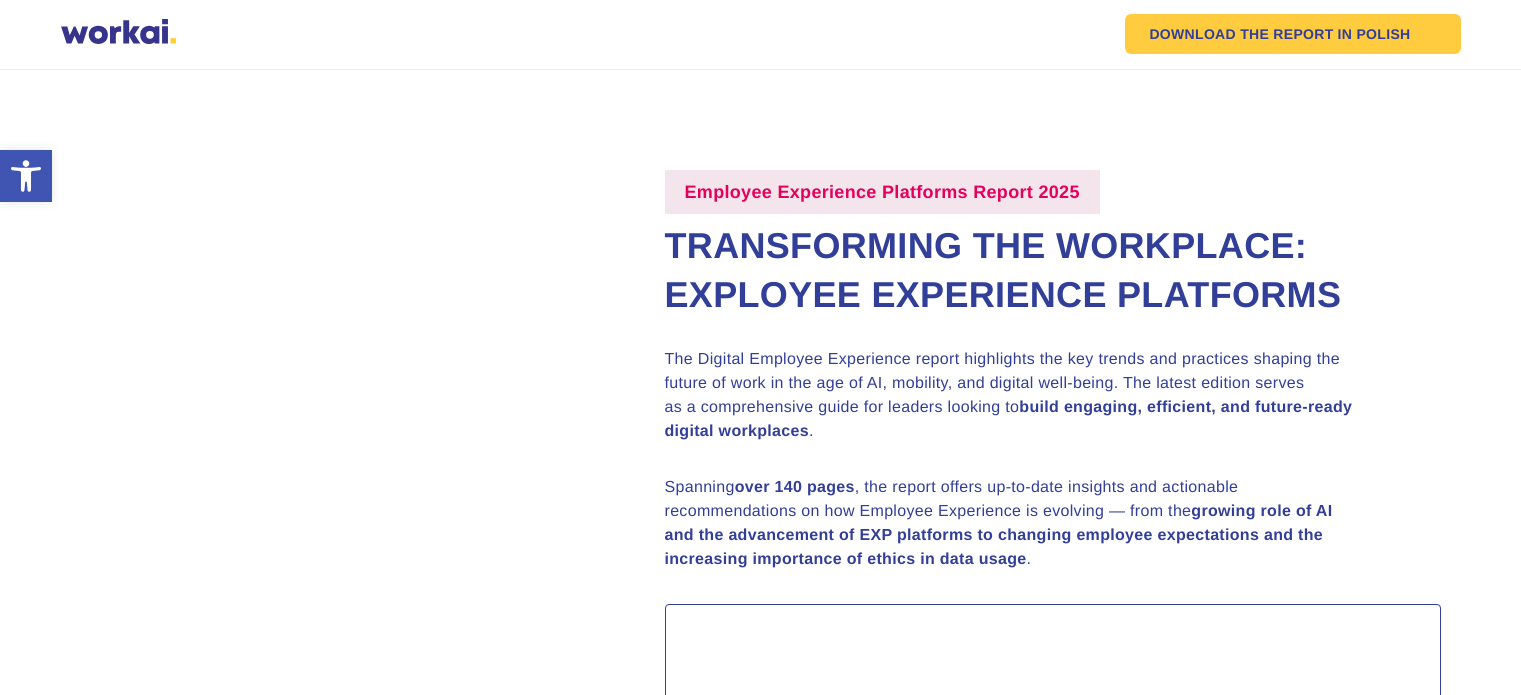 scroll, scrollTop: 0, scrollLeft: 0, axis: both 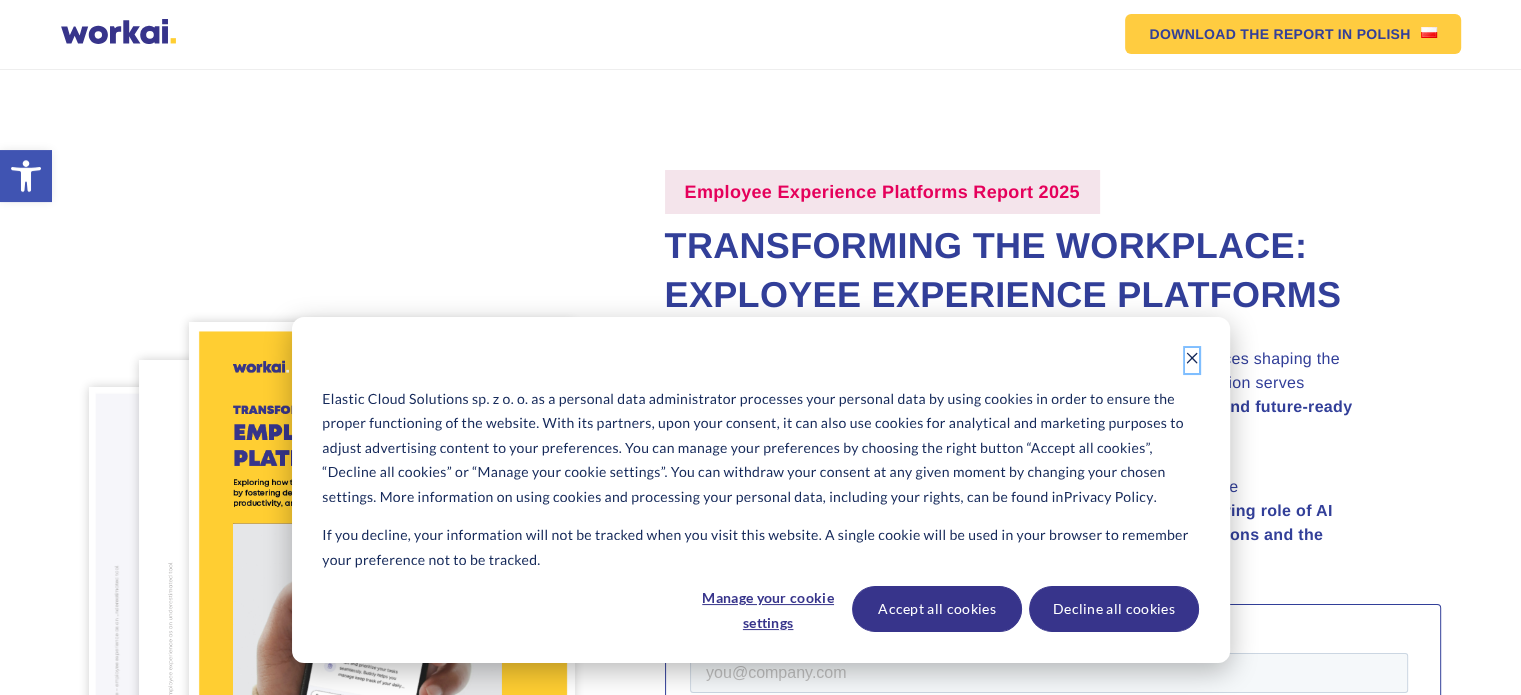 click 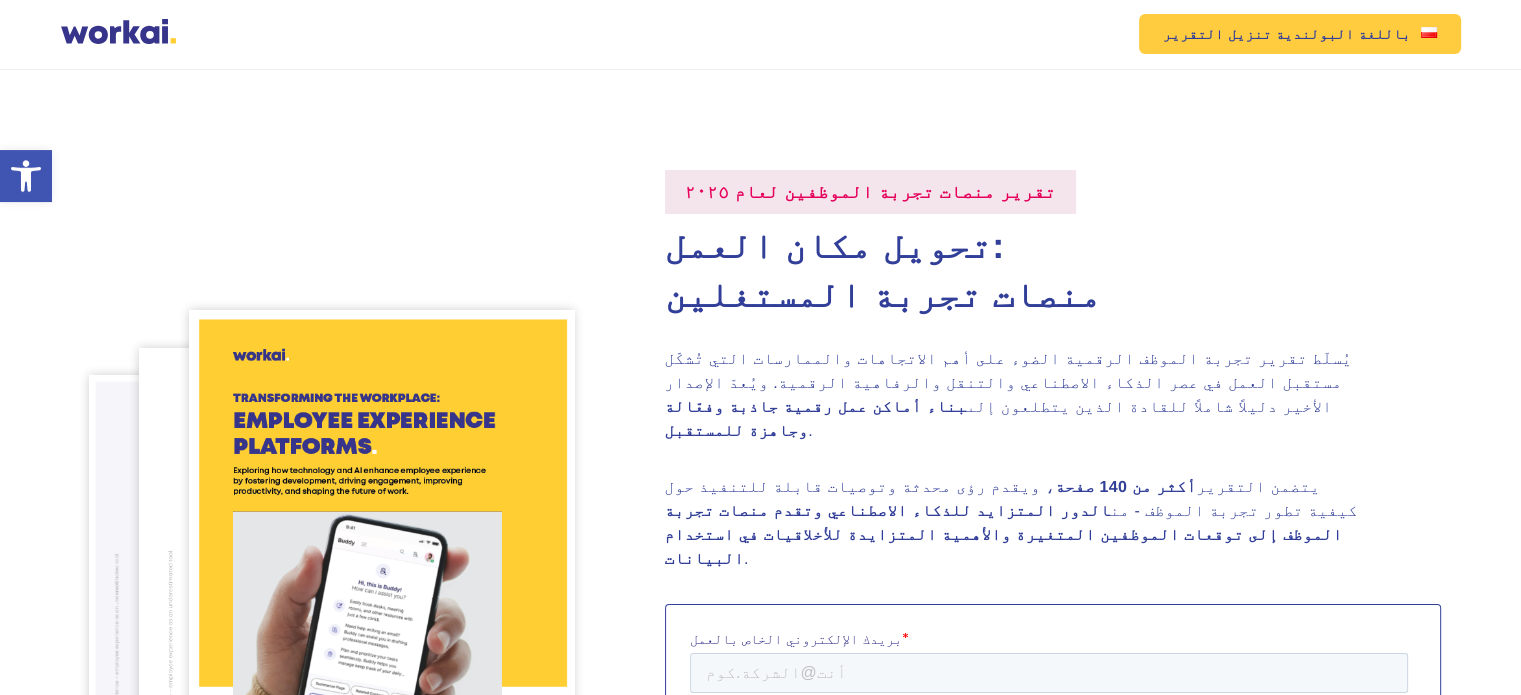 click on "تقرير منصات تجربة الموظفين لعام ٢٠٢٥" at bounding box center [1015, 192] 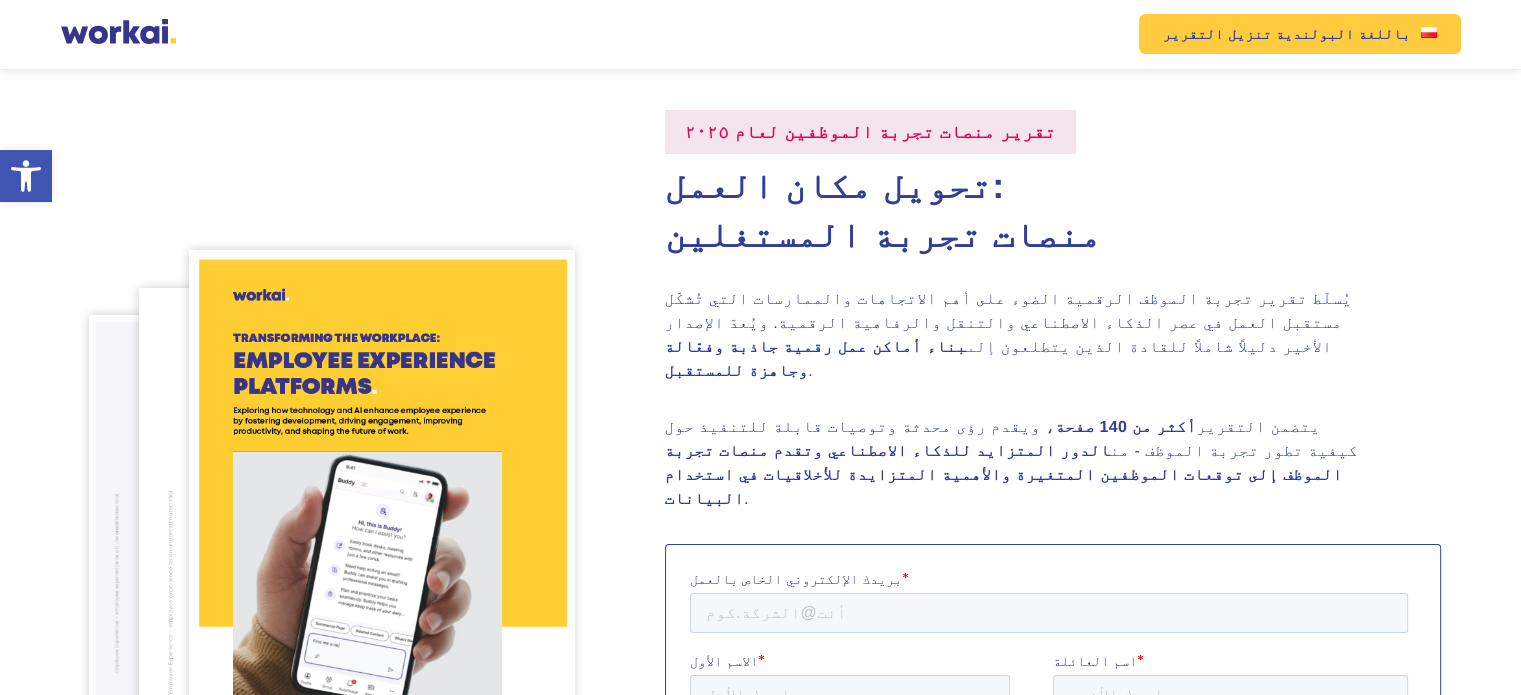 scroll, scrollTop: 0, scrollLeft: 0, axis: both 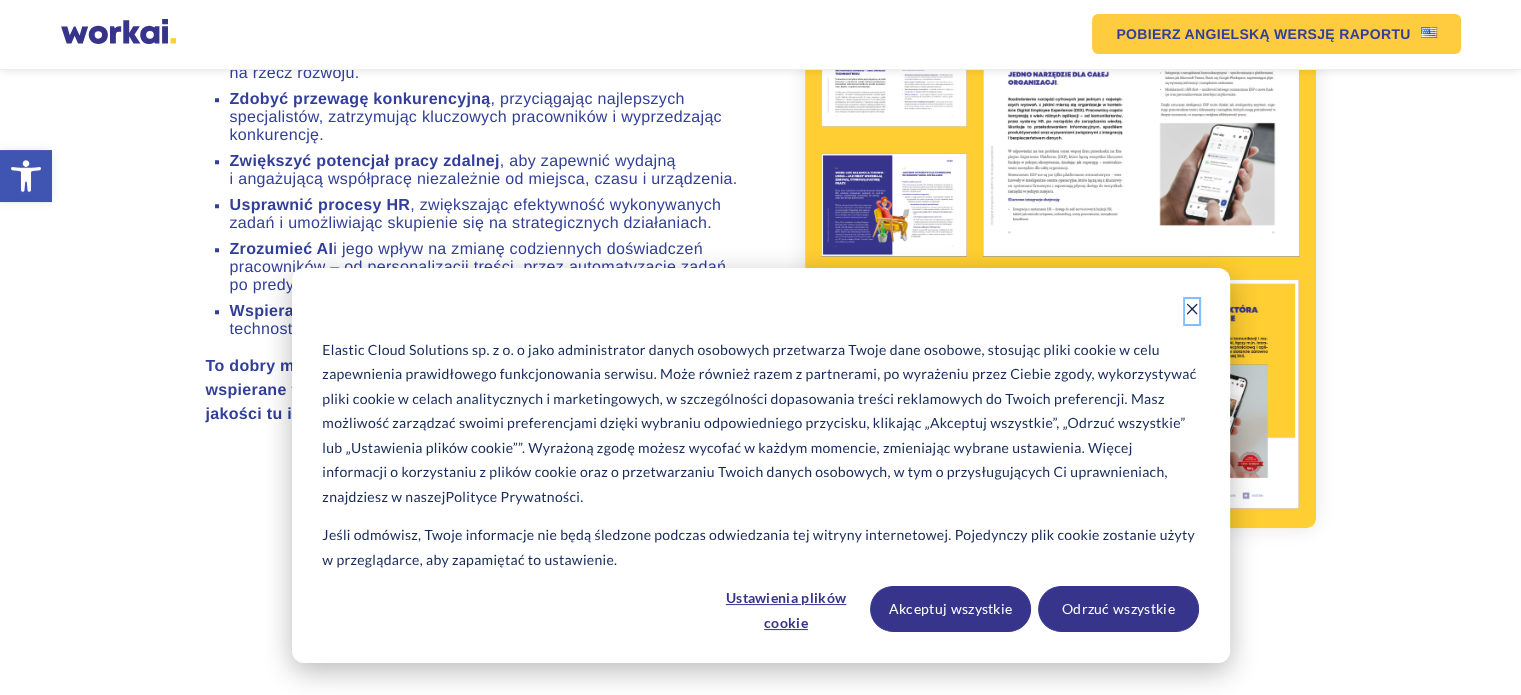 click 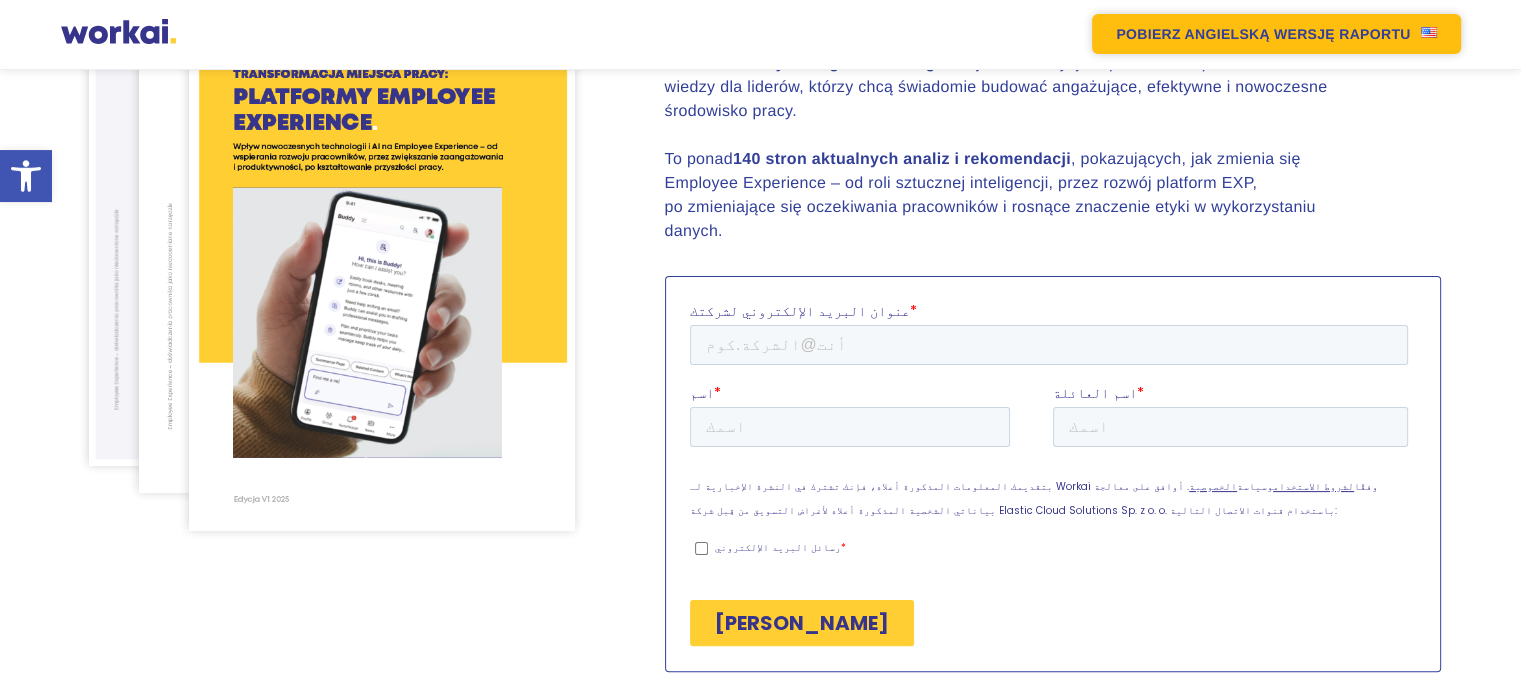 scroll, scrollTop: 296, scrollLeft: 0, axis: vertical 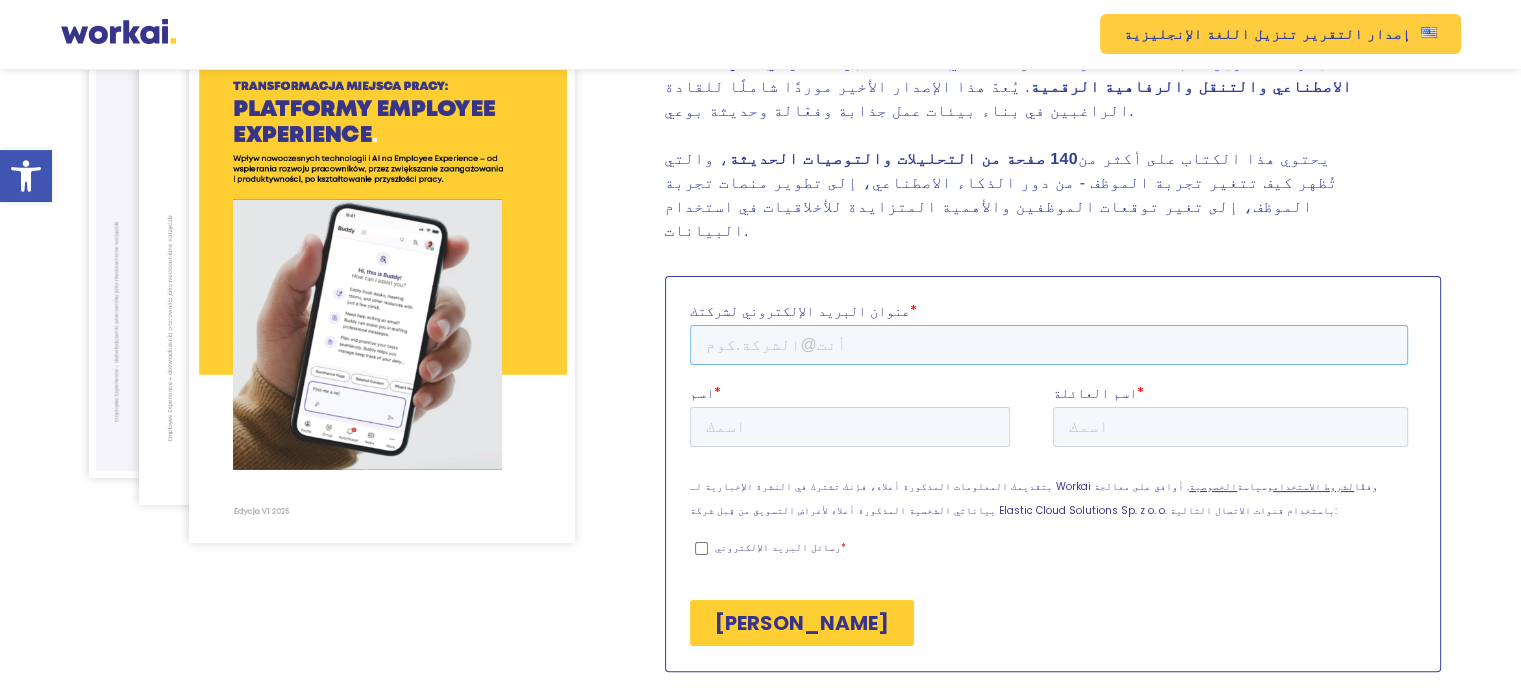 click on "عنوان البريد الإلكتروني لشركتك  *" at bounding box center [1048, 345] 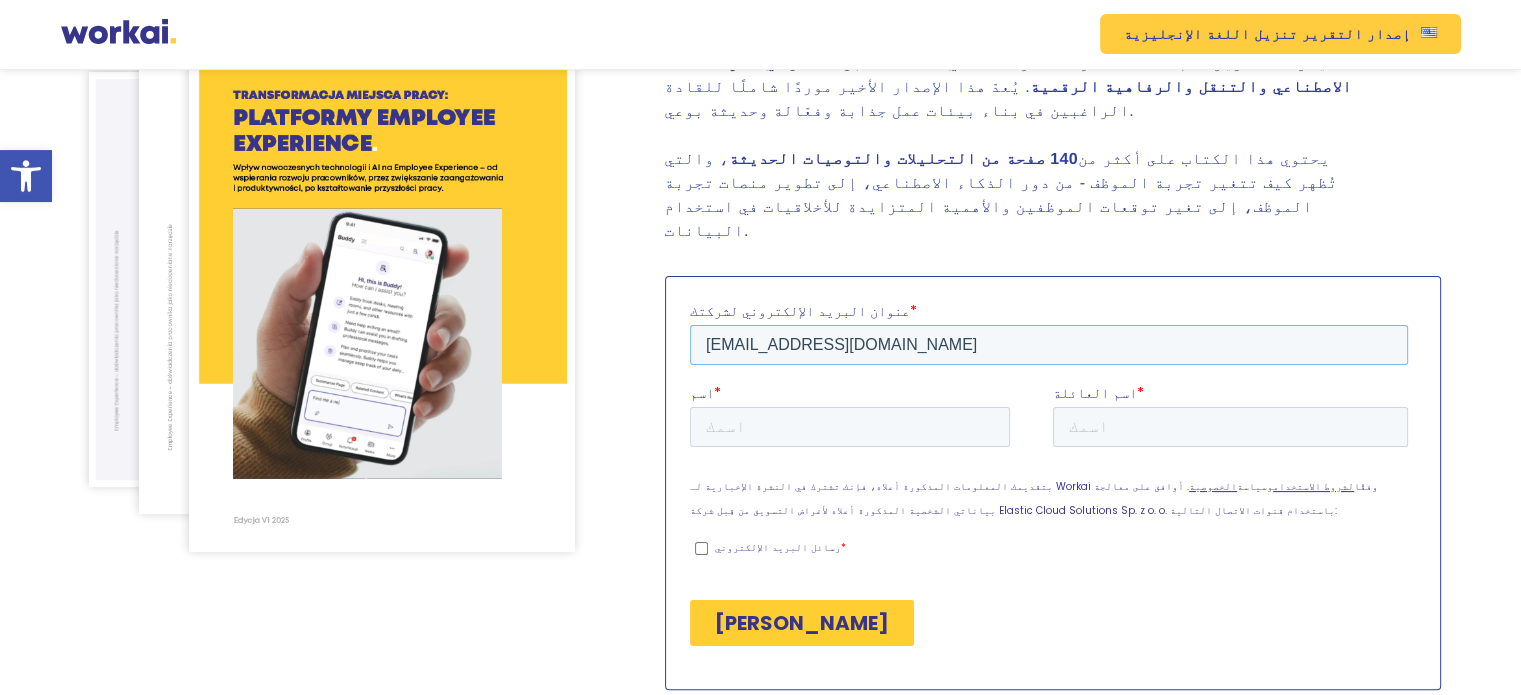 scroll, scrollTop: 304, scrollLeft: 0, axis: vertical 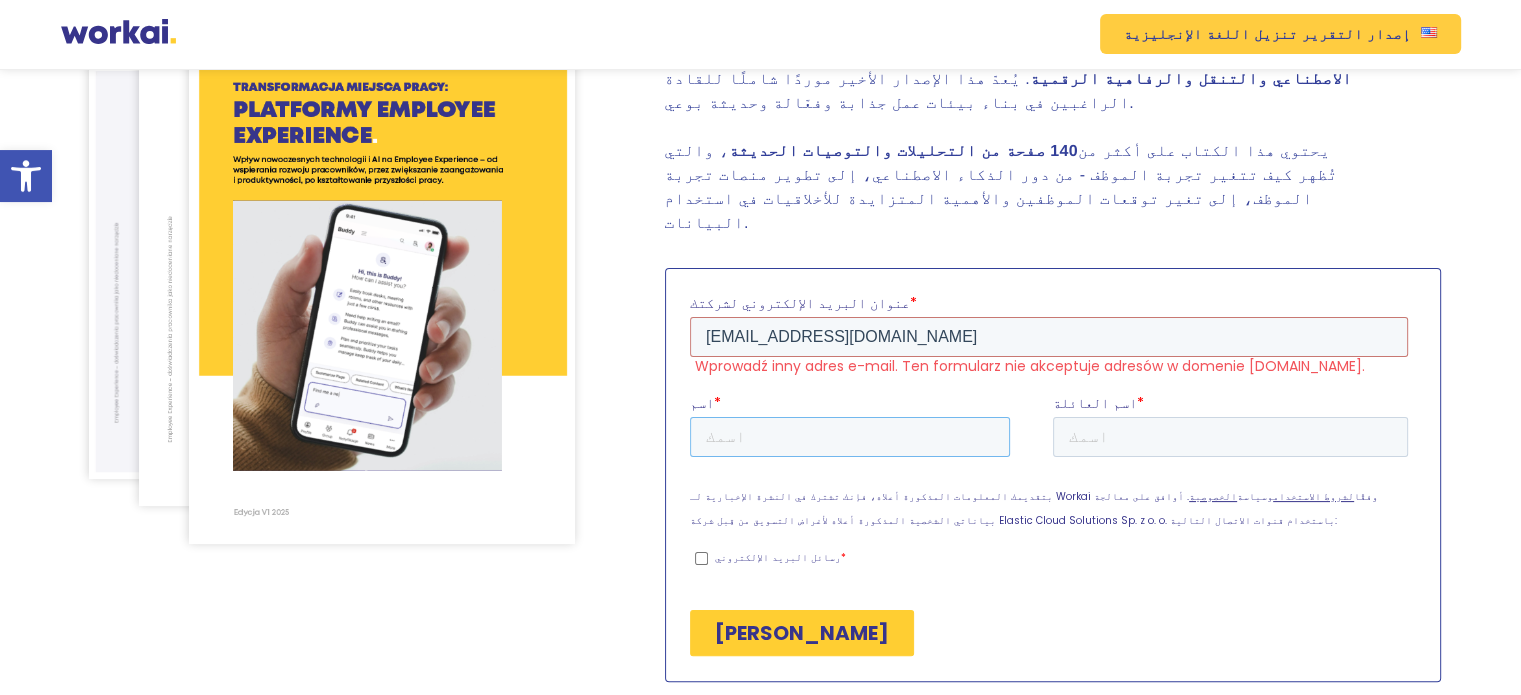 click on "اسم  *" at bounding box center [849, 437] 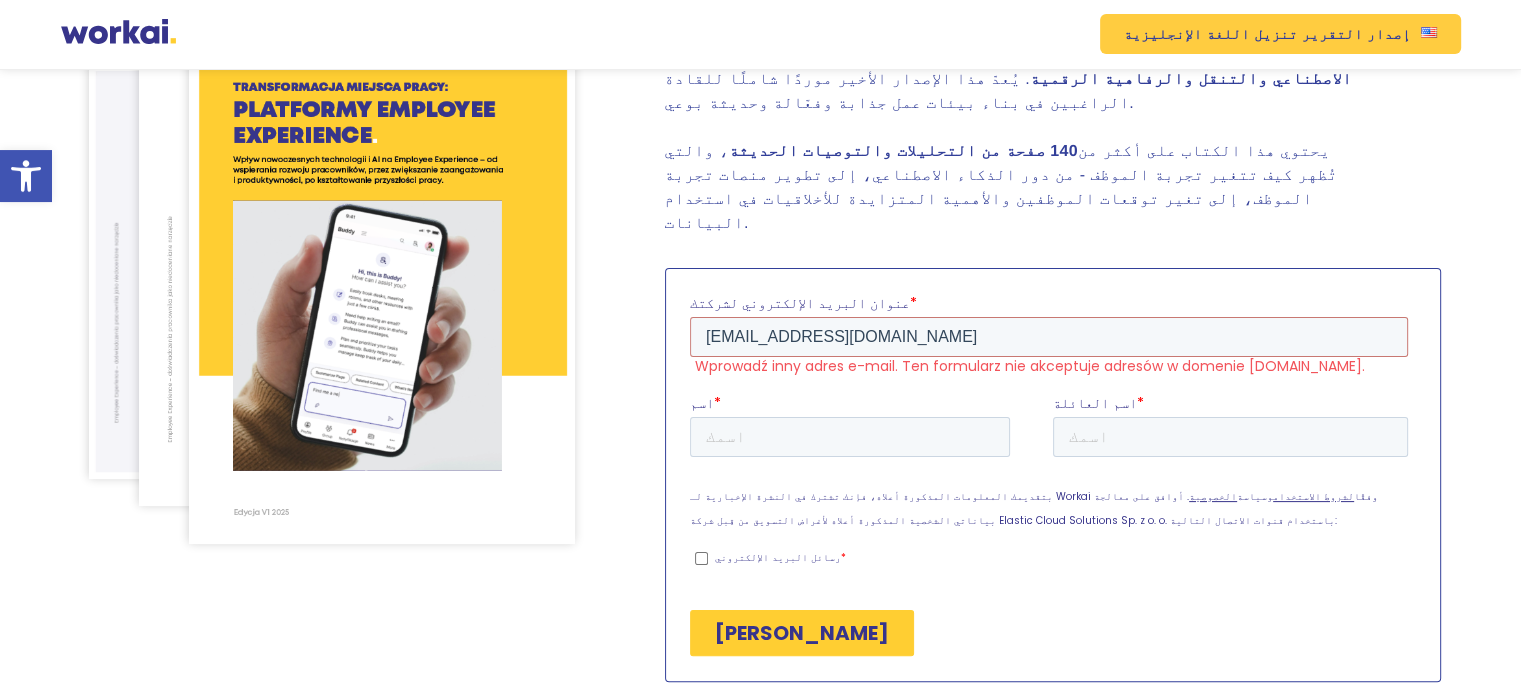 scroll, scrollTop: 316, scrollLeft: 0, axis: vertical 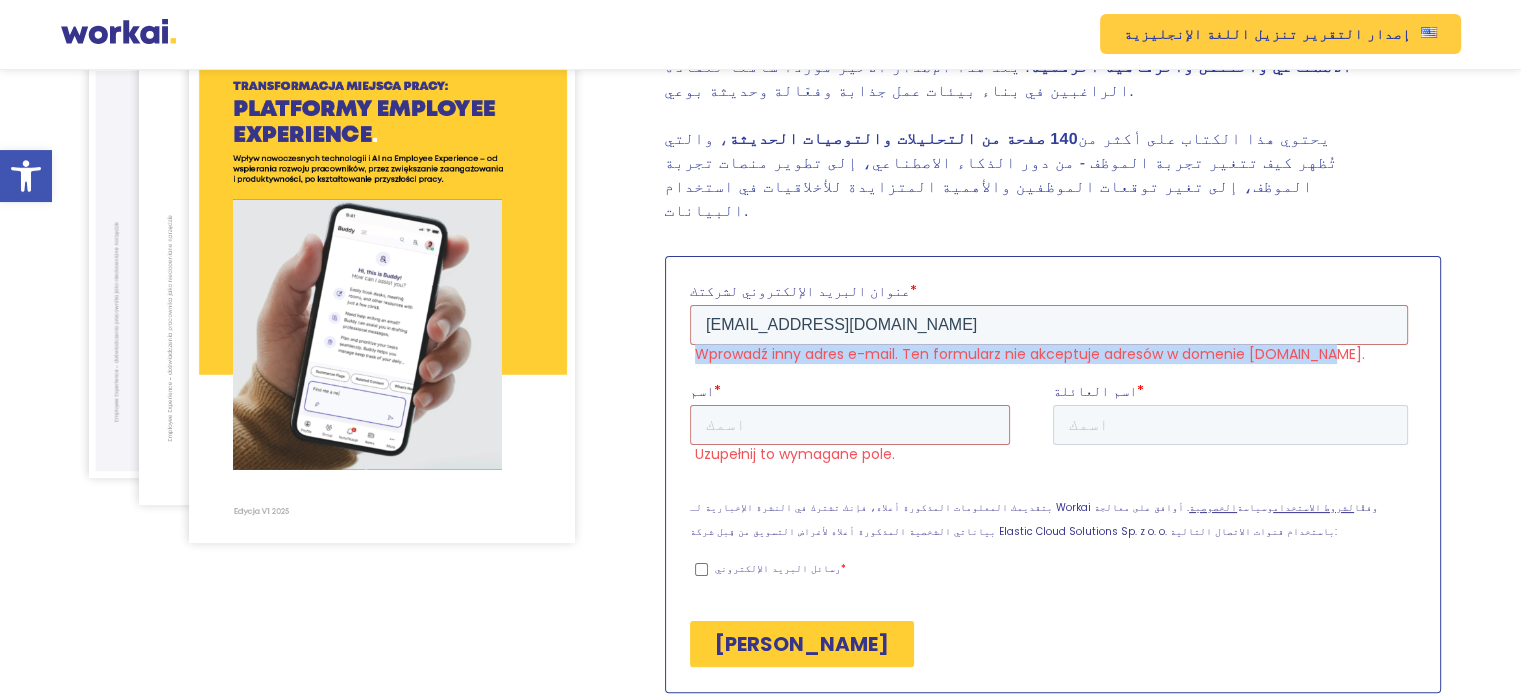 drag, startPoint x: 1337, startPoint y: 356, endPoint x: 692, endPoint y: 368, distance: 645.11163 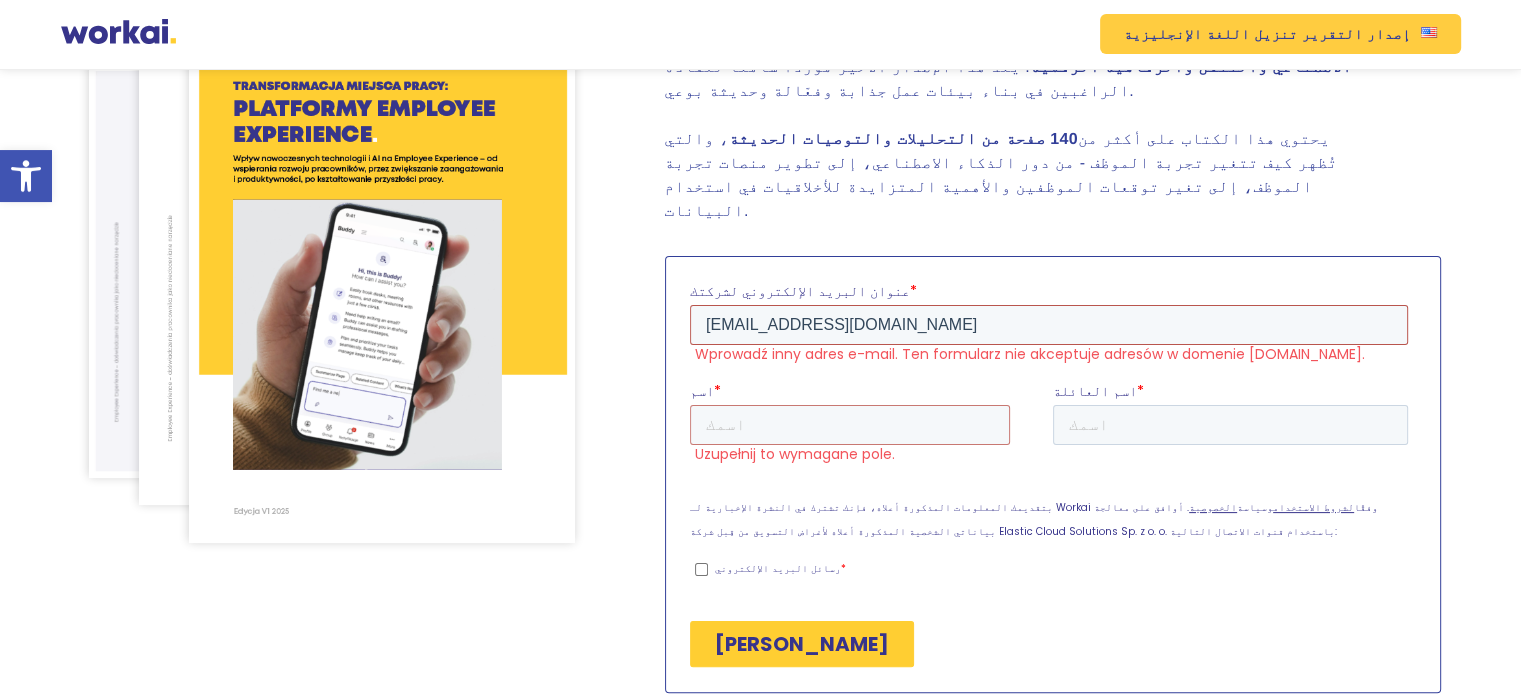 click on "amany_sayed29@yahoo.com" at bounding box center (1048, 325) 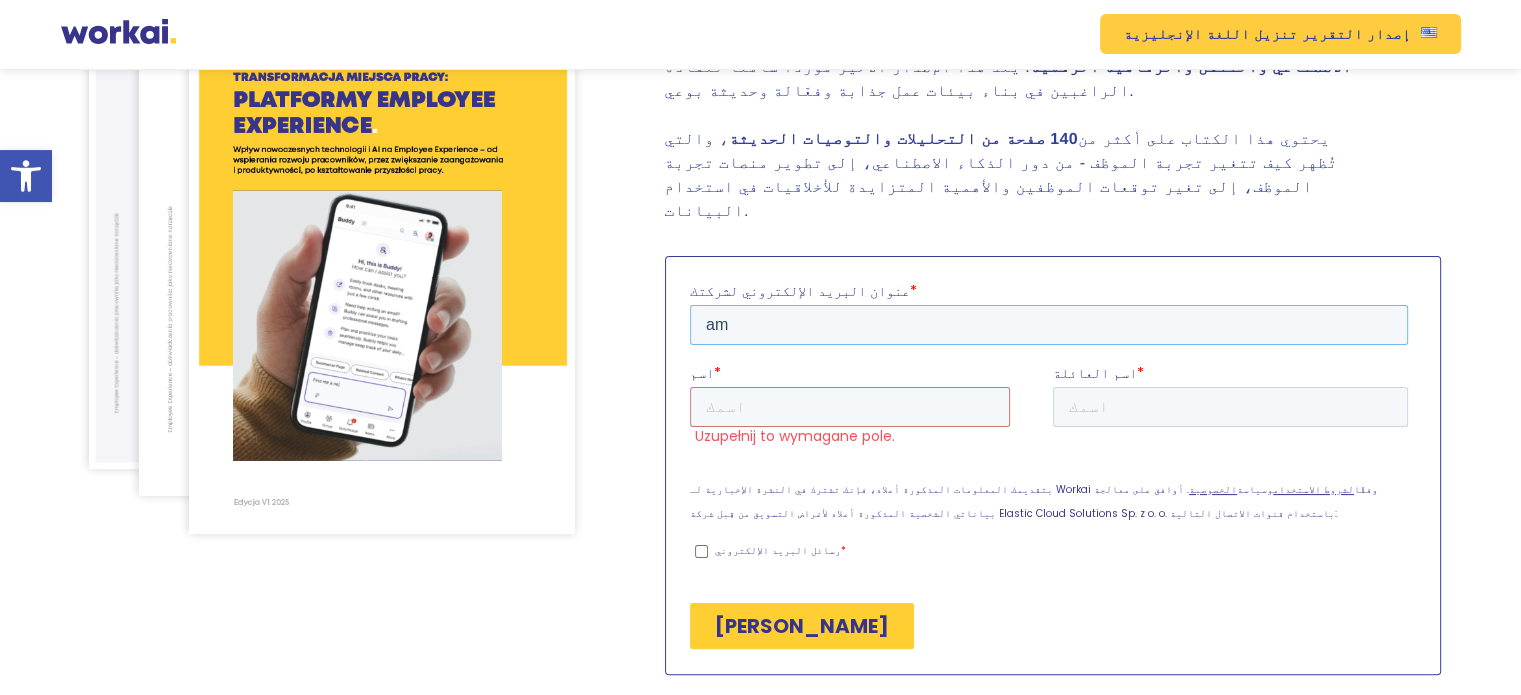 type on "a" 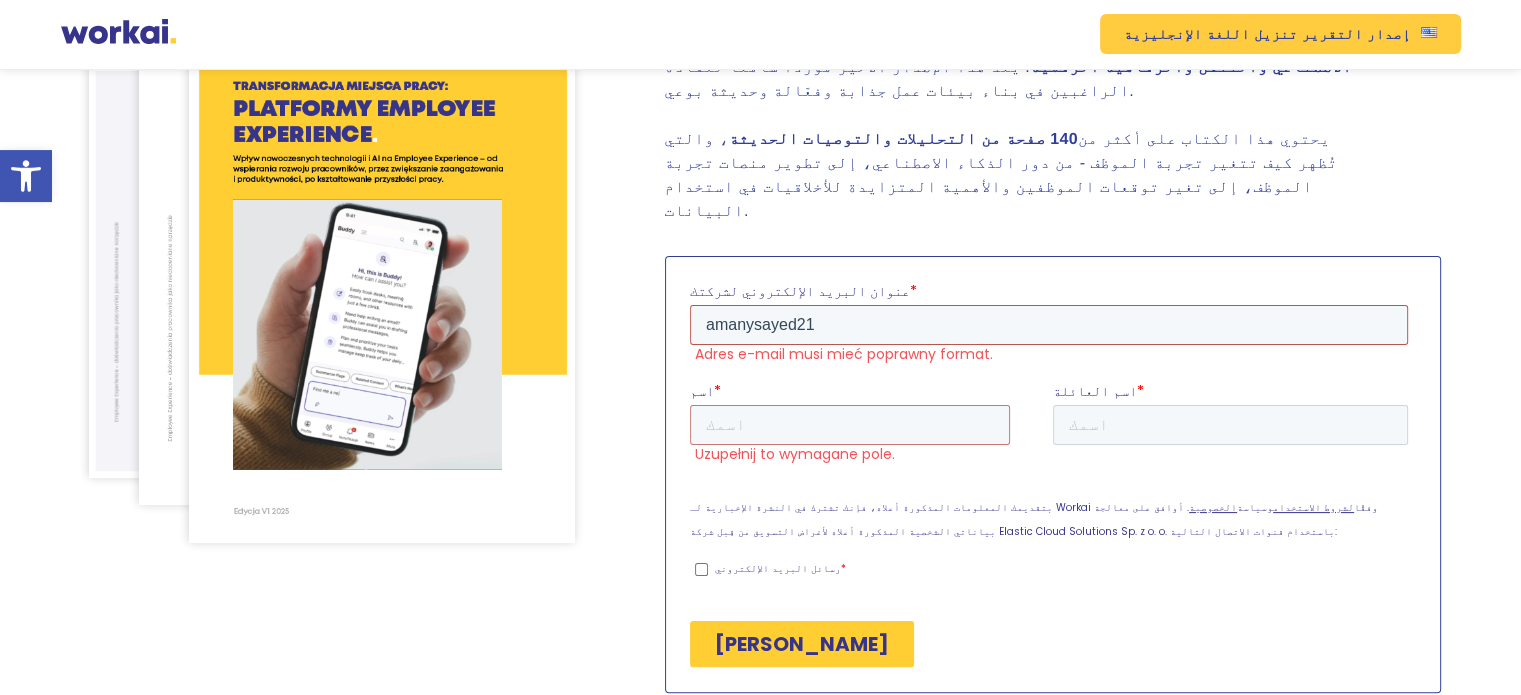 click on "amanysayed21" at bounding box center [1048, 325] 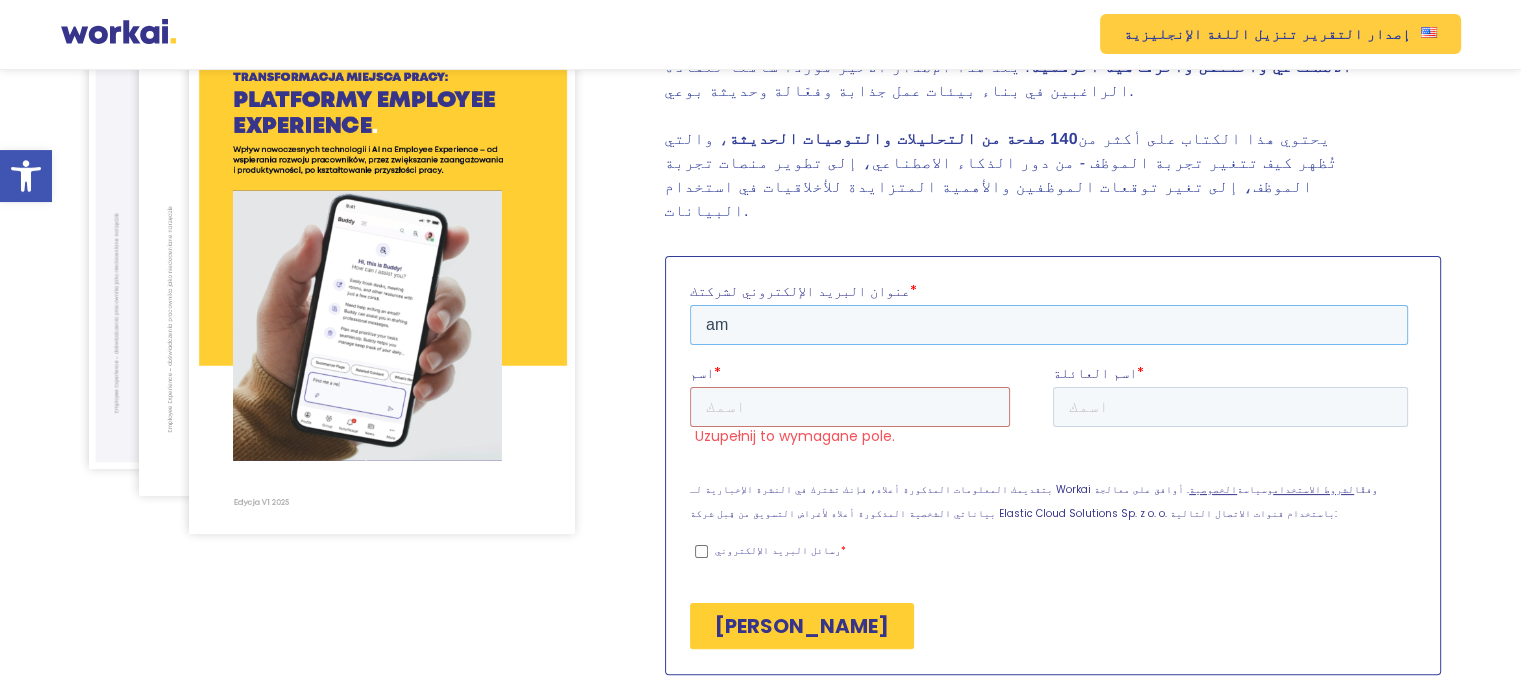 type on "a" 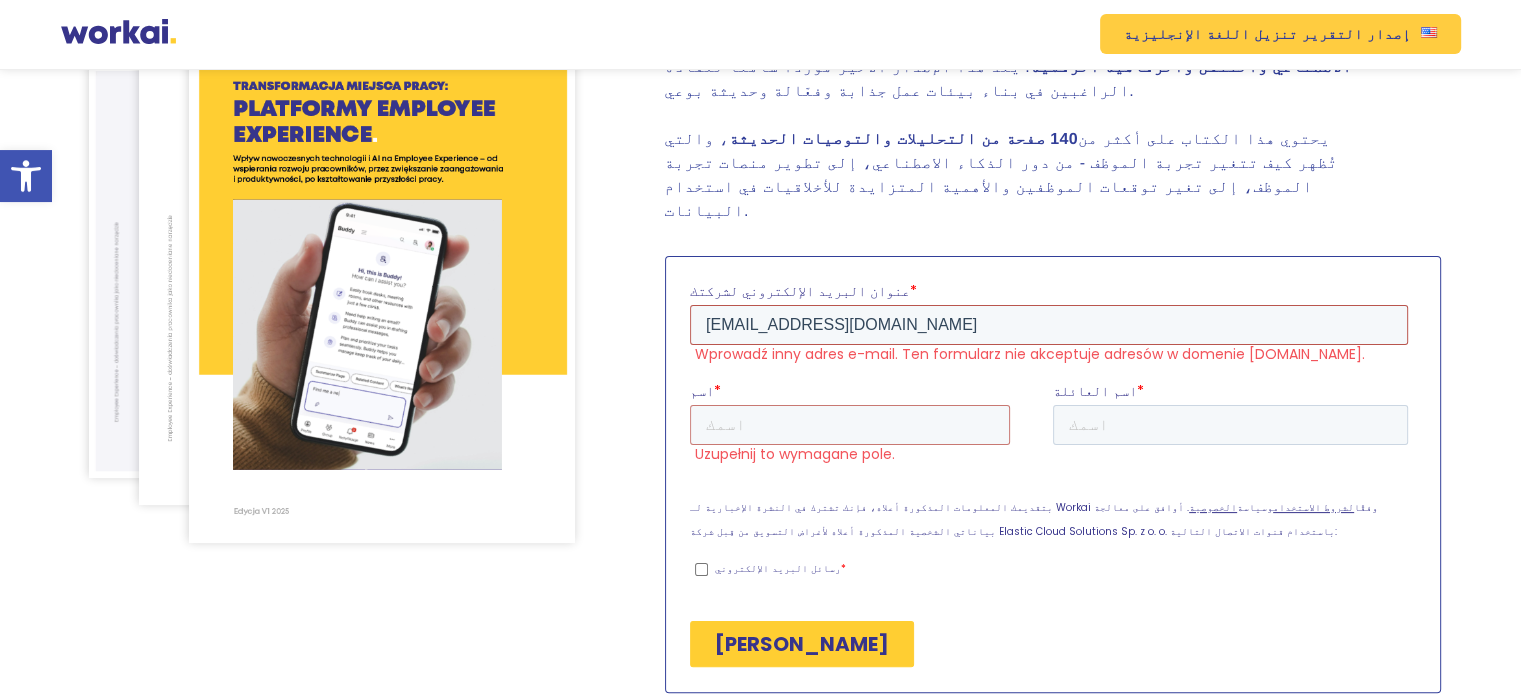 type on "amanysayed@gmail.com" 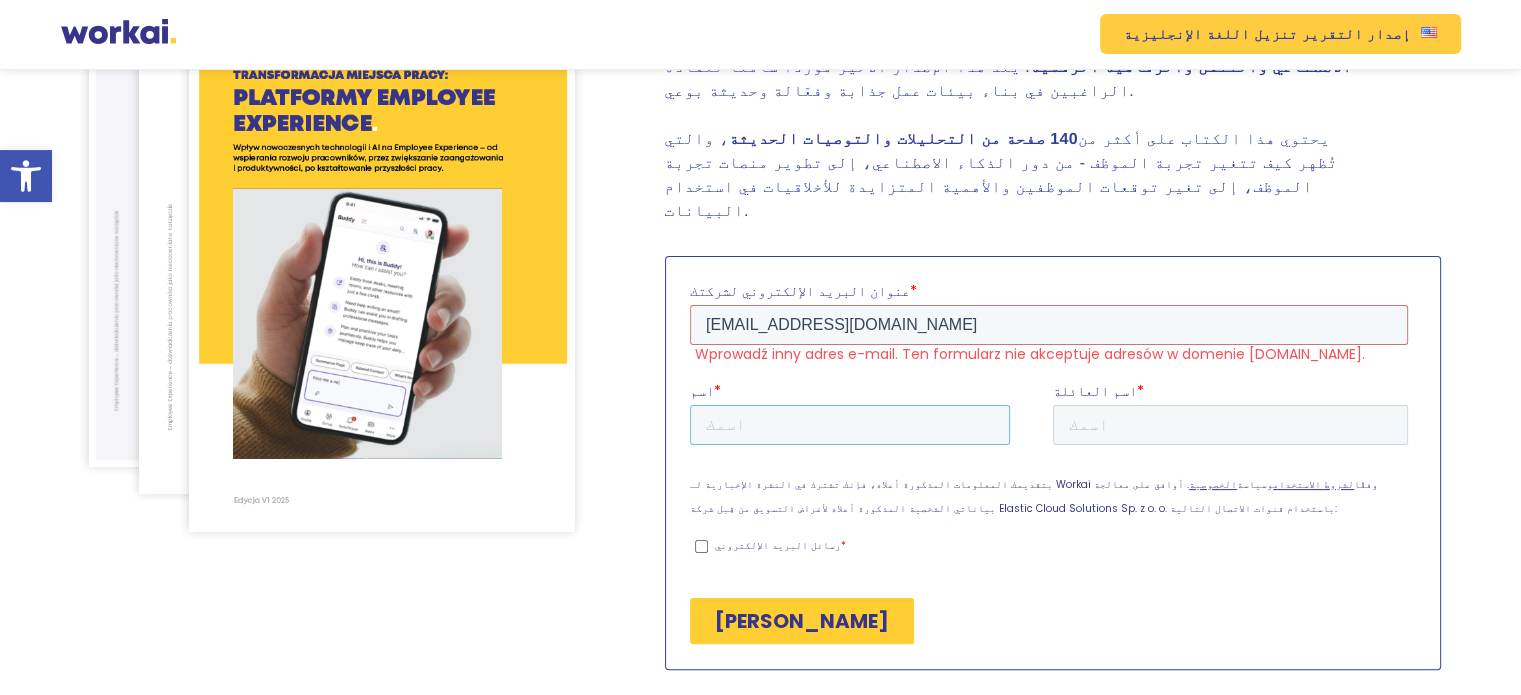 click on "اسم  *" at bounding box center [849, 425] 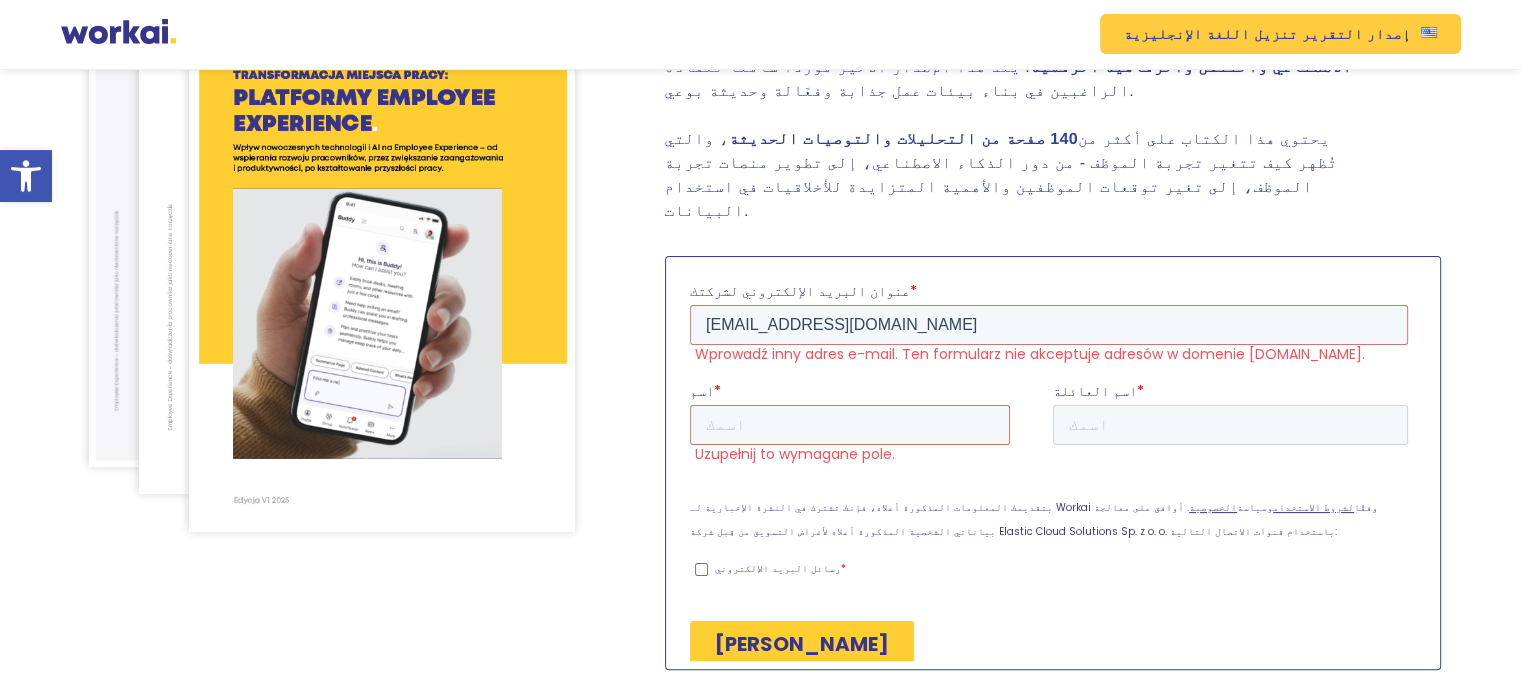 click on "تنزيل التقرير المجاني" at bounding box center [1052, 644] 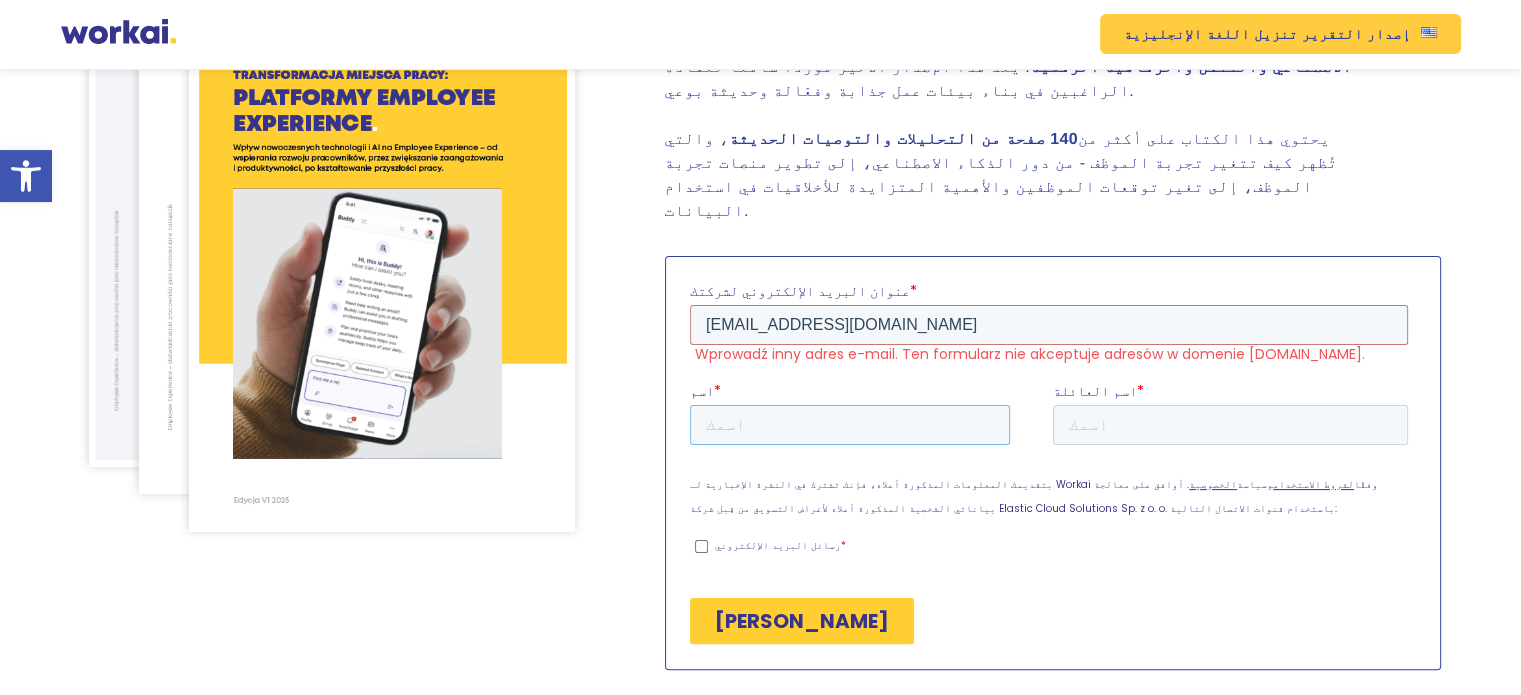 click on "اسم  *" at bounding box center (849, 425) 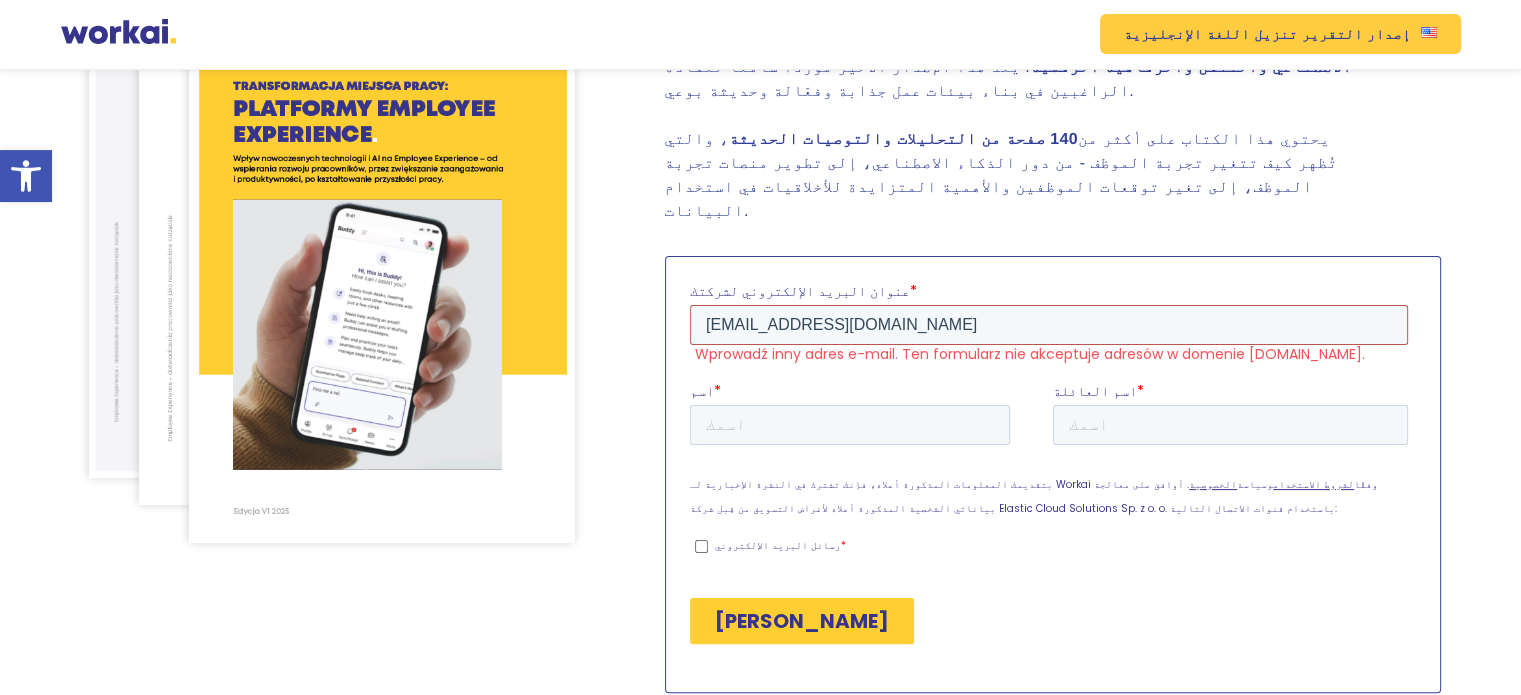 click on "amanysayed@gmail.com" at bounding box center [1048, 325] 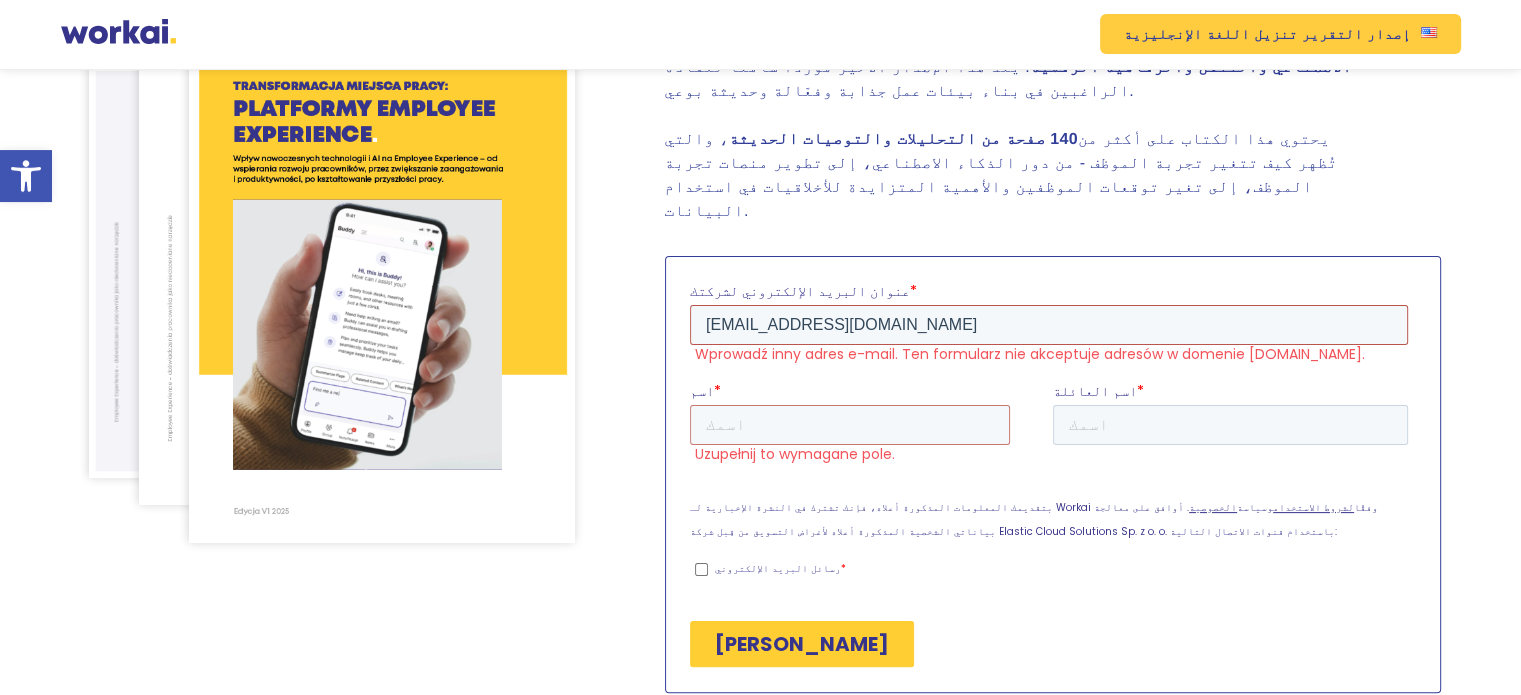 click on "amanysayed@gmail.com" at bounding box center [1048, 325] 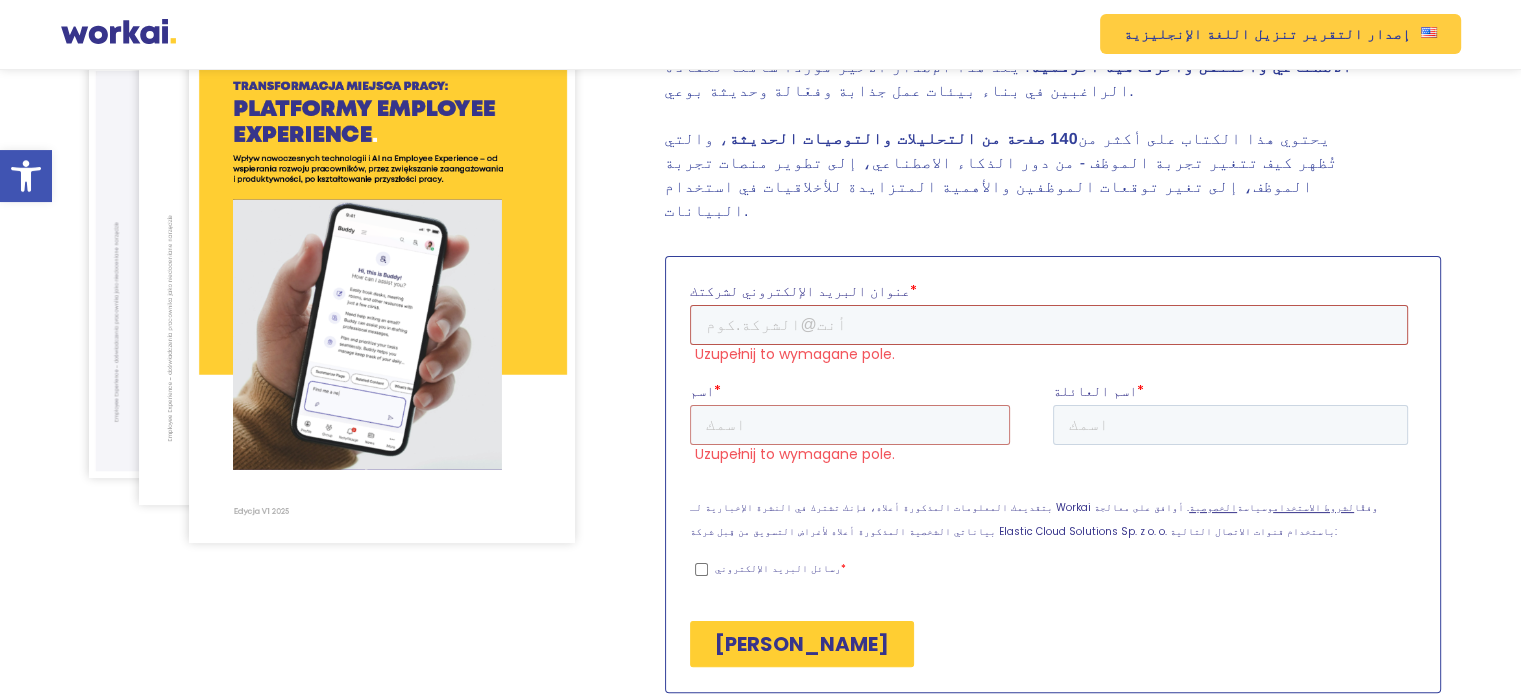 type 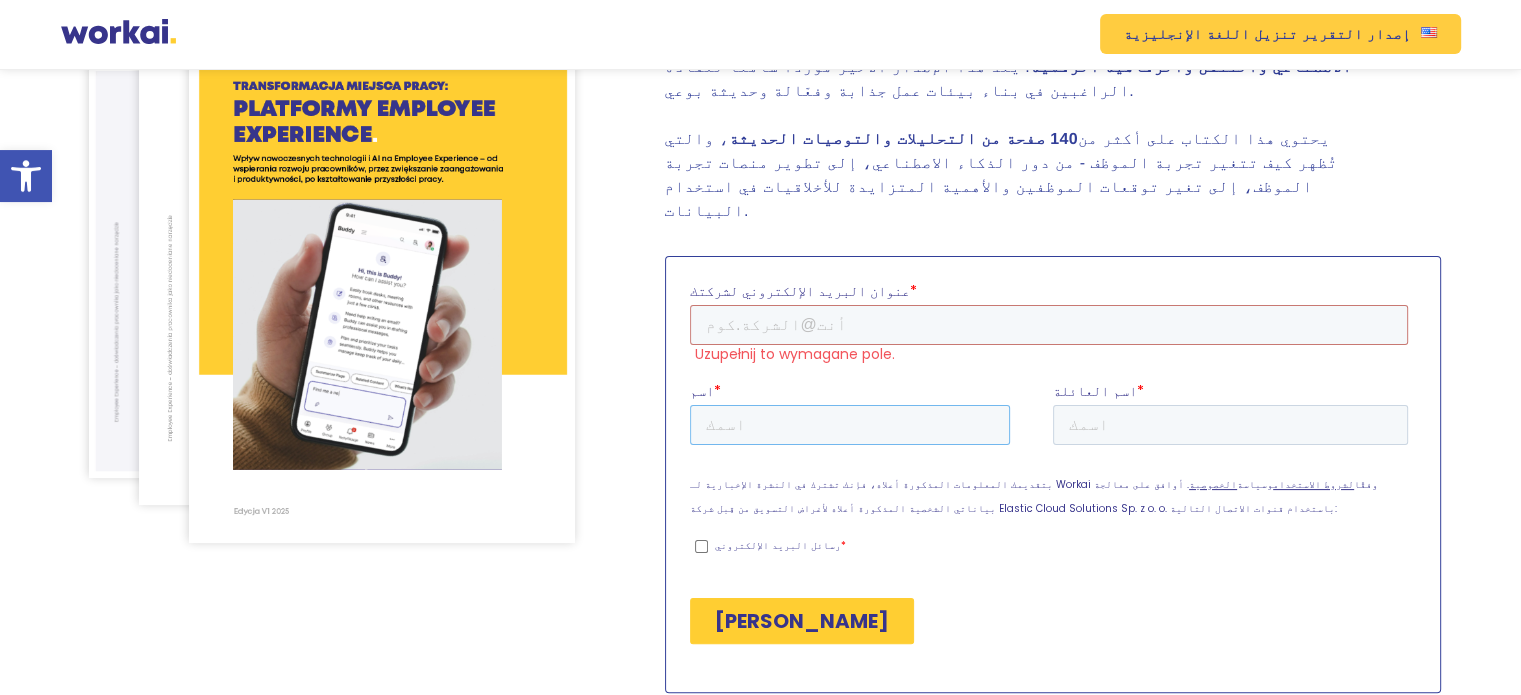 click on "اسم  *" at bounding box center [849, 425] 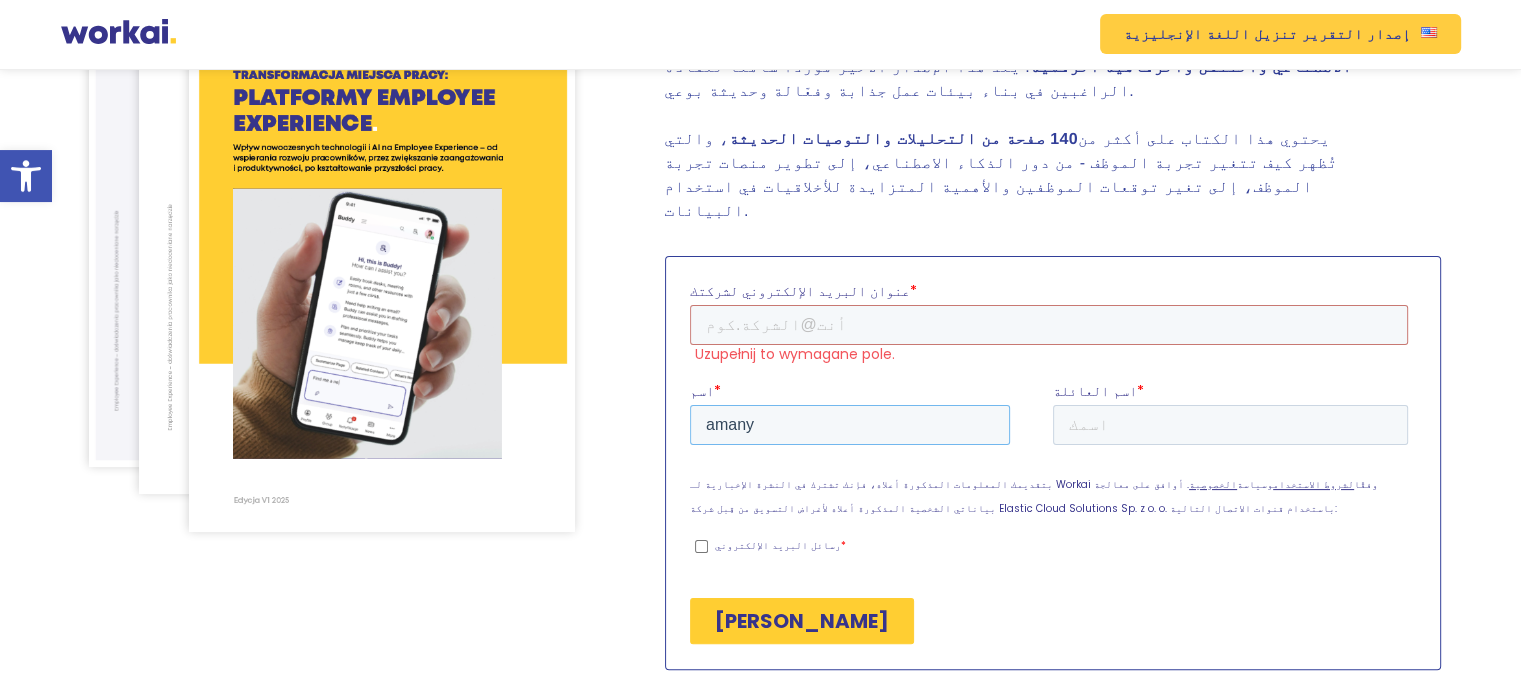 type on "amany" 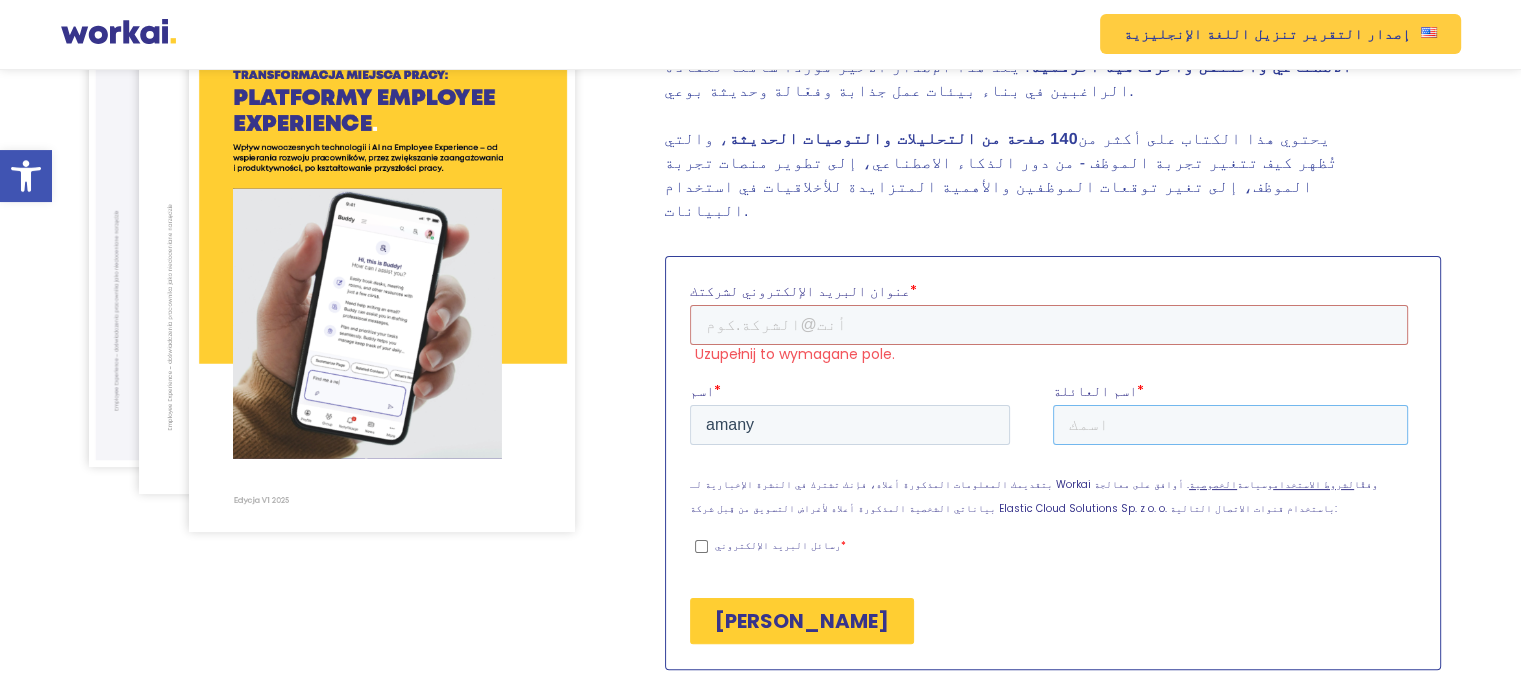 click on "اسم العائلة  *" at bounding box center (1229, 425) 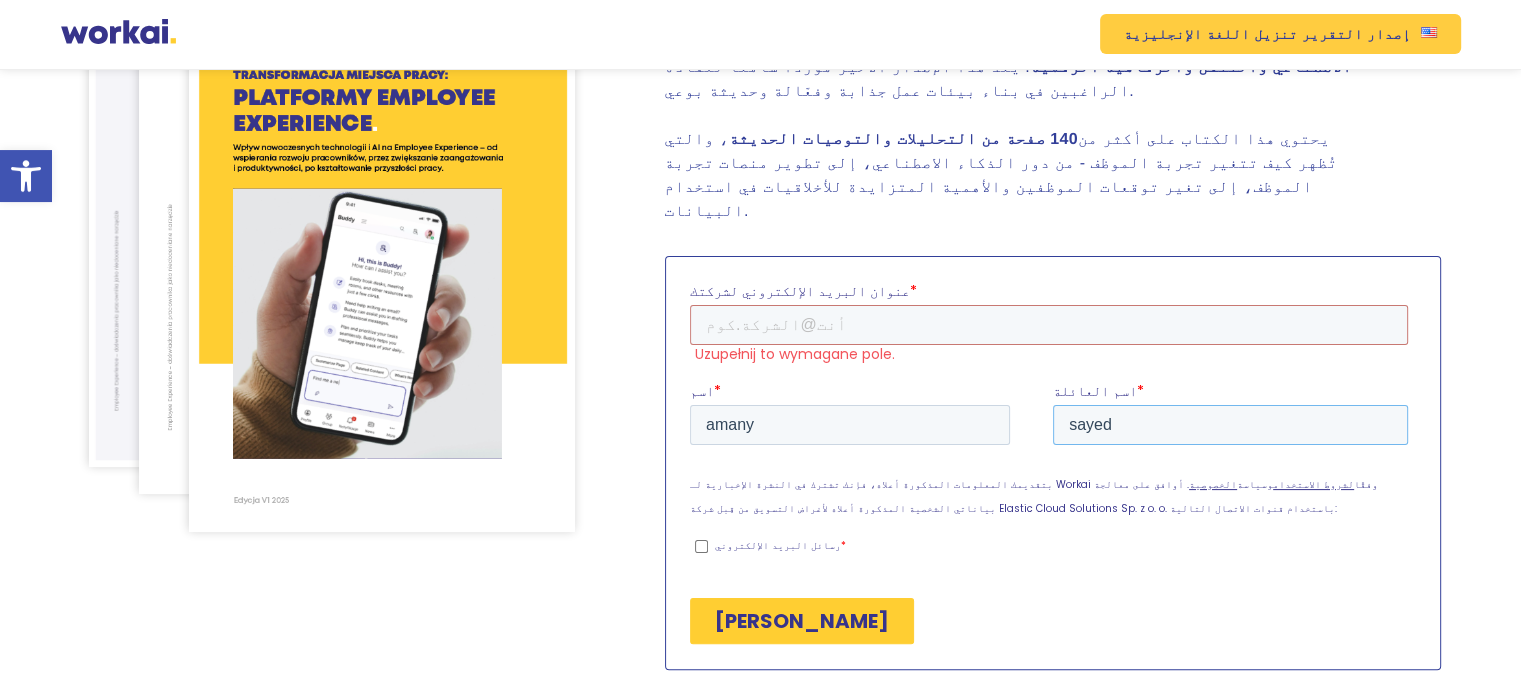 type on "sayed" 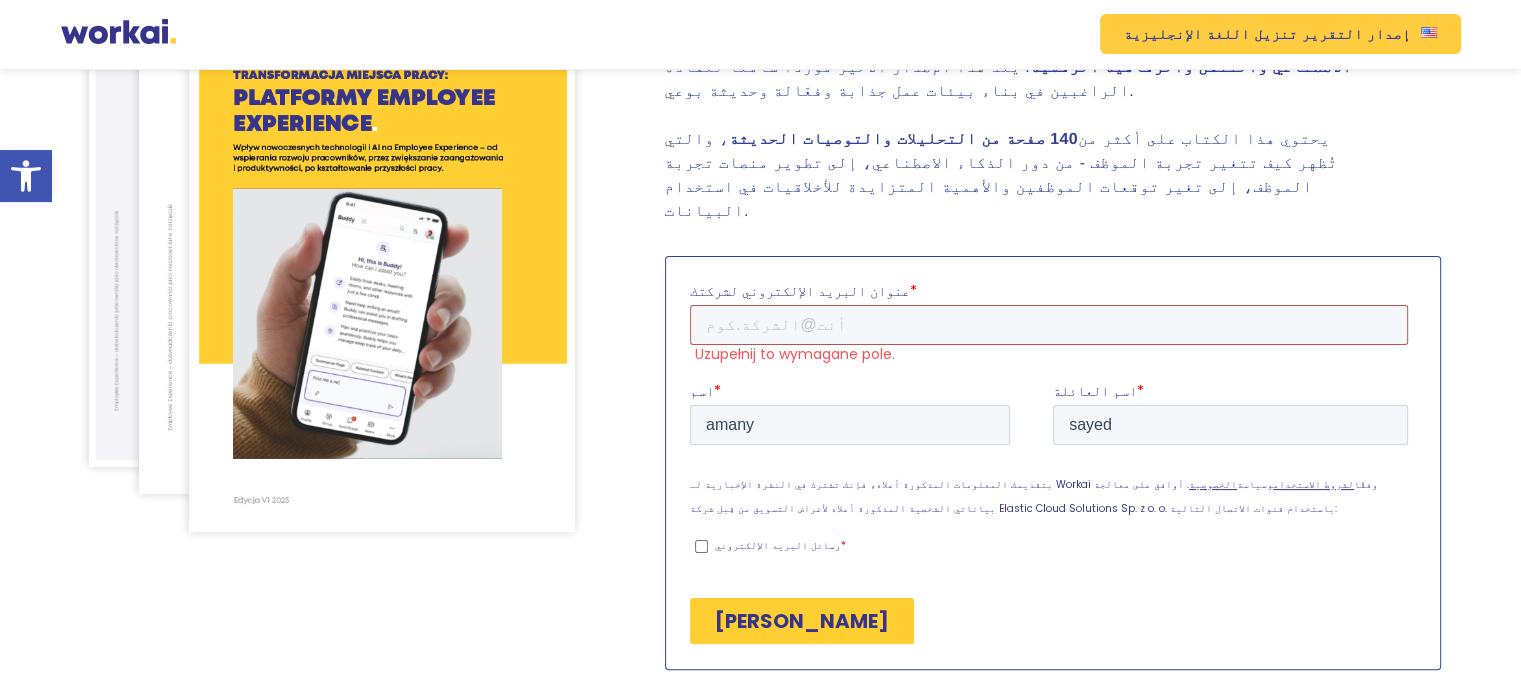 click on "عنوان البريد الإلكتروني لشركتك  *" at bounding box center [1048, 325] 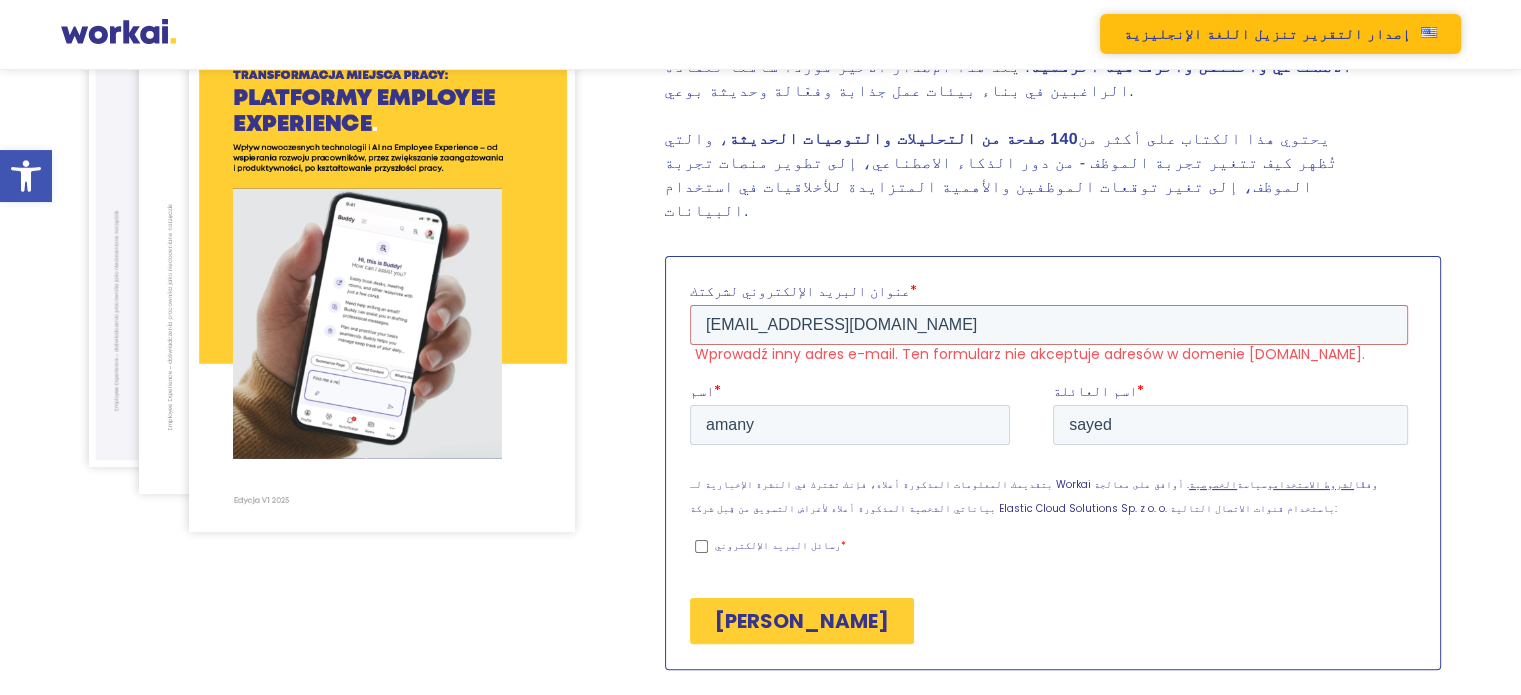 click on "تنزيل اللغة الإنجليزية" at bounding box center [1211, 34] 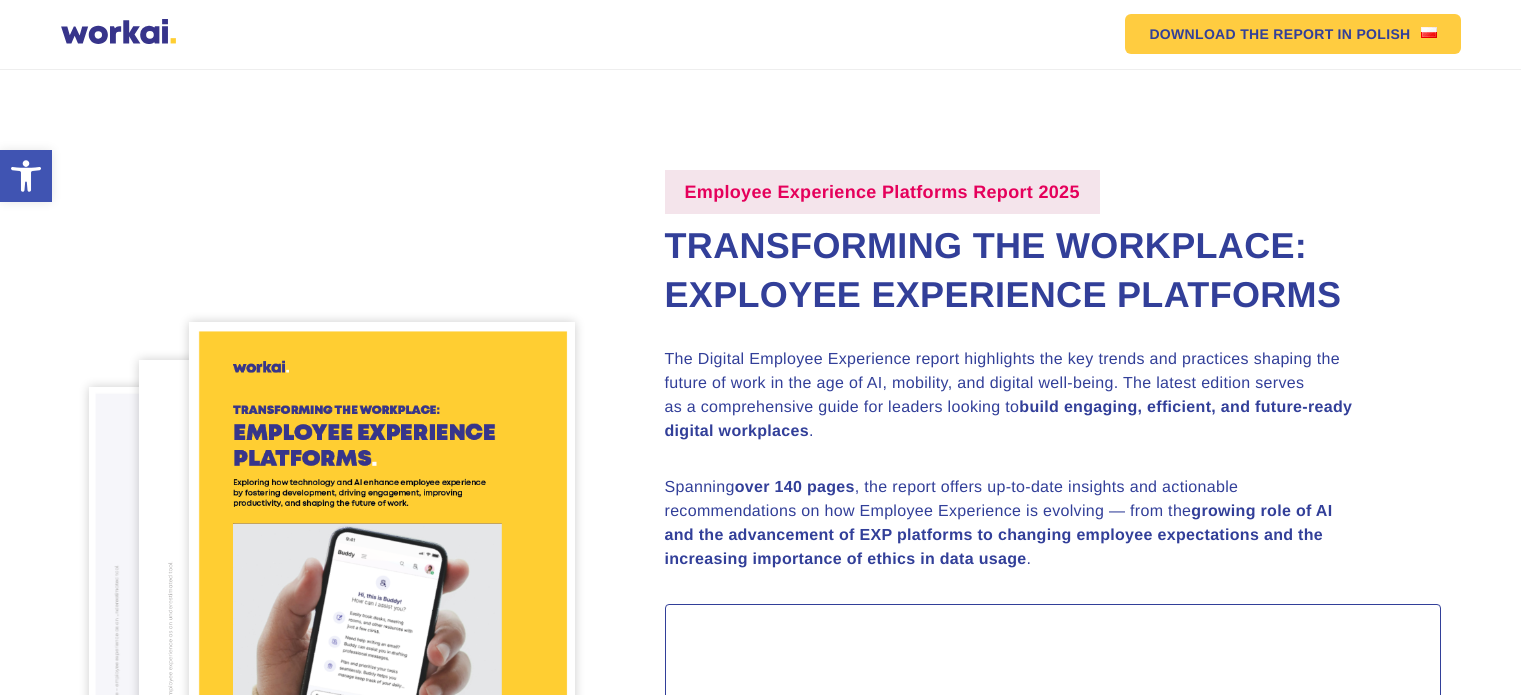 scroll, scrollTop: 0, scrollLeft: 0, axis: both 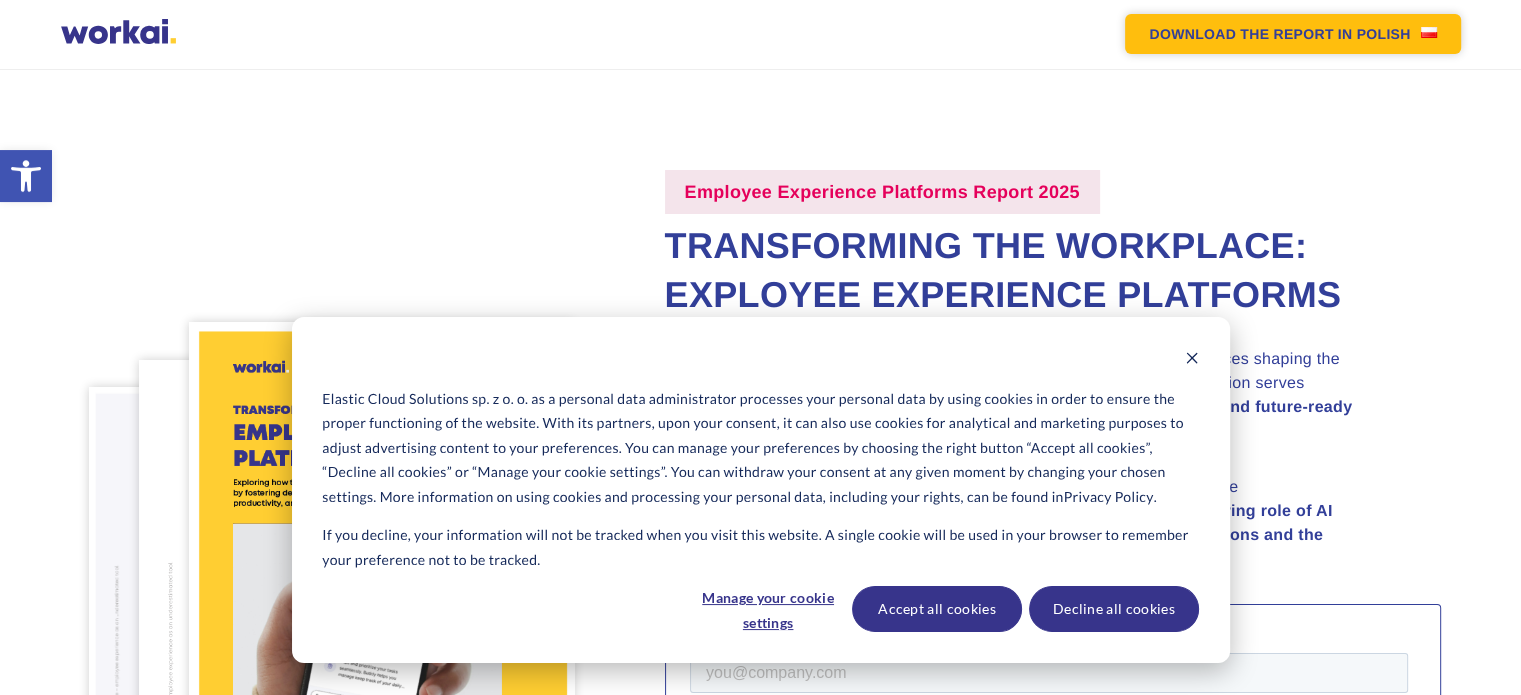 click on "DOWNLOAD THE REPORT" at bounding box center [1241, 34] 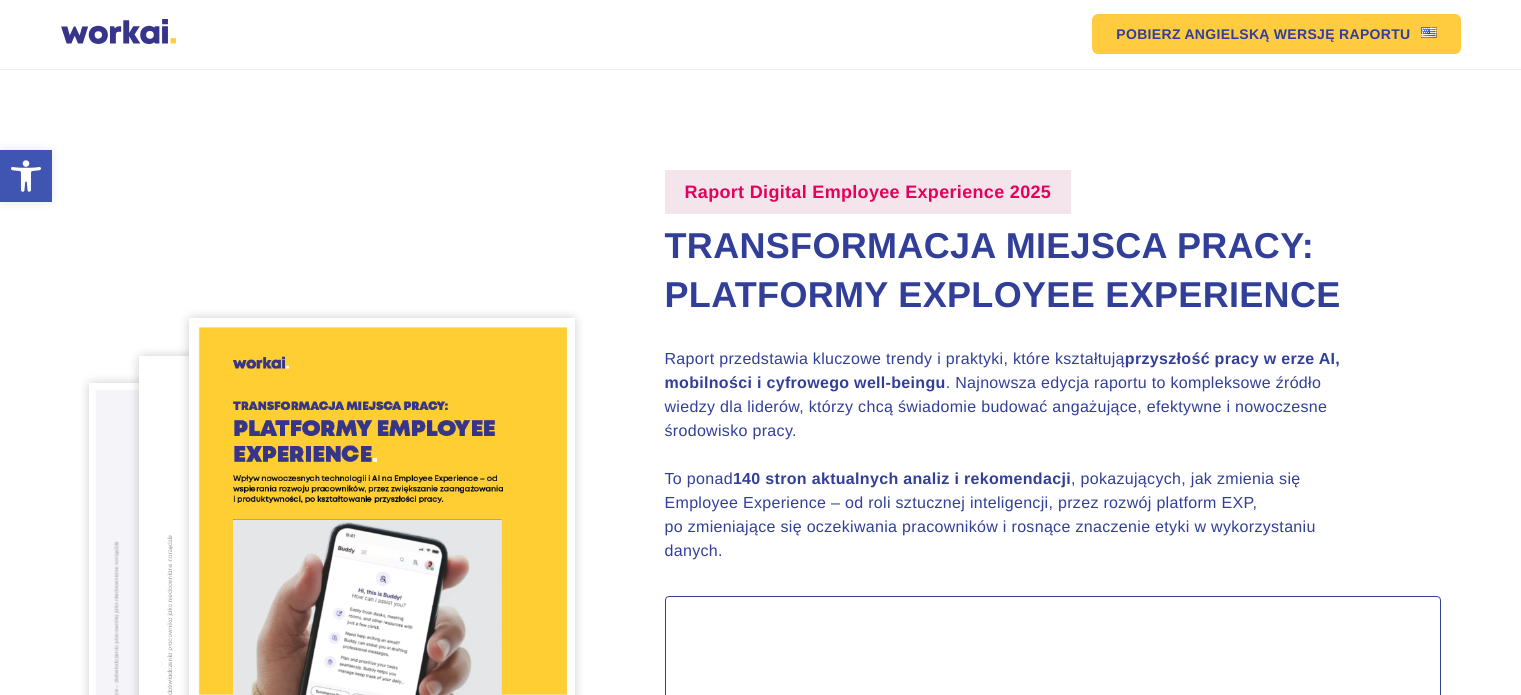 scroll, scrollTop: 0, scrollLeft: 0, axis: both 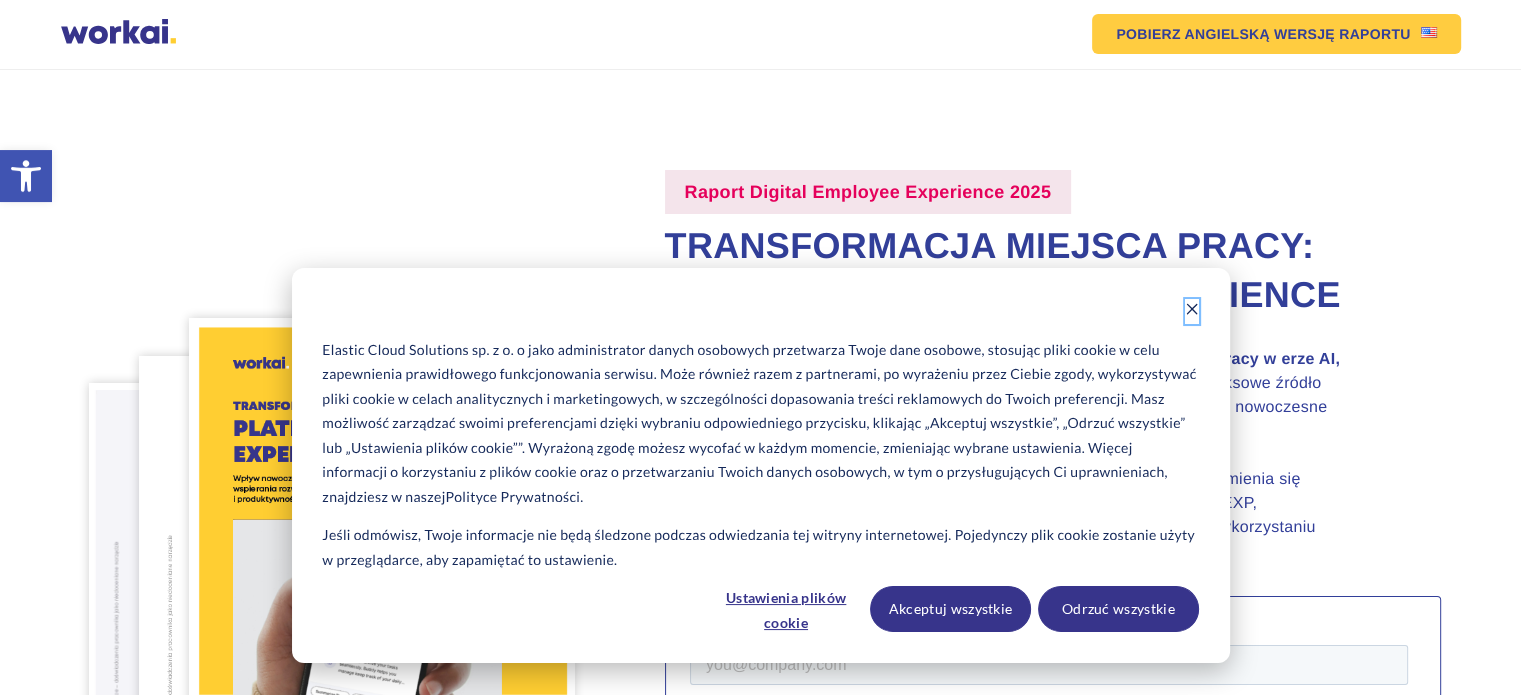 click 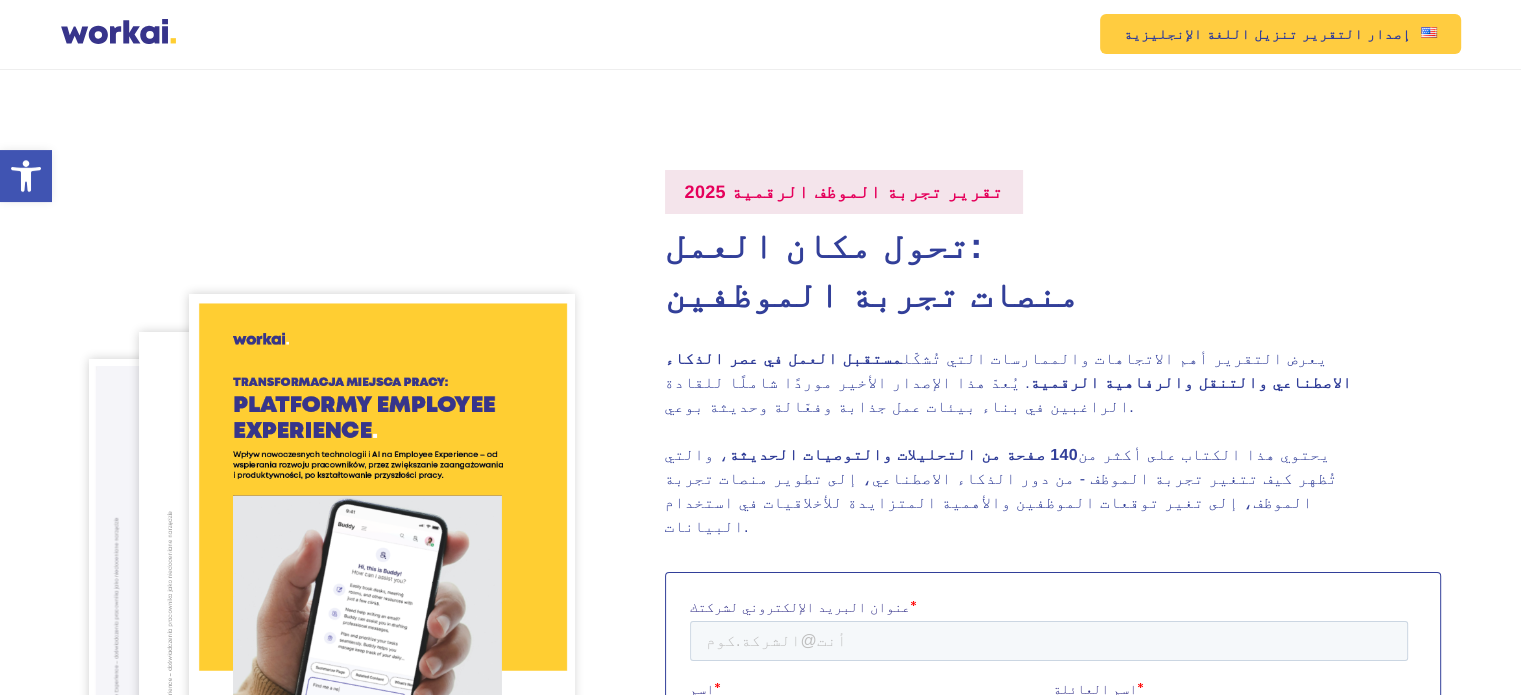 click on "تقرير تجربة الموظف الرقمية 2025
تحول مكان العمل:
منصات تجربة الموظفين
يعرض التقرير أهم الاتجاهات والممارسات التي تُشكّل  مستقبل العمل في عصر الذكاء الاصطناعي والتنقل والرفاهية الرقمية  . يُعدّ هذا الإصدار الأخير موردًا شاملًا للقادة الراغبين في بناء بيئات عمل جذابة وفعّالة وحديثة بوعي. يحتوي هذا الكتاب على أكثر من  140 صفحة من التحليلات والتوصيات الحديثة  ، والتي تُظهر كيف تتغير تجربة الموظف - من دور الذكاء الاصطناعي، إلى تطوير منصات تجربة الموظف، إلى تغير توقعات الموظفين والأهمية المتزايدة للأخلاقيات في استخدام البيانات." at bounding box center [1053, 355] 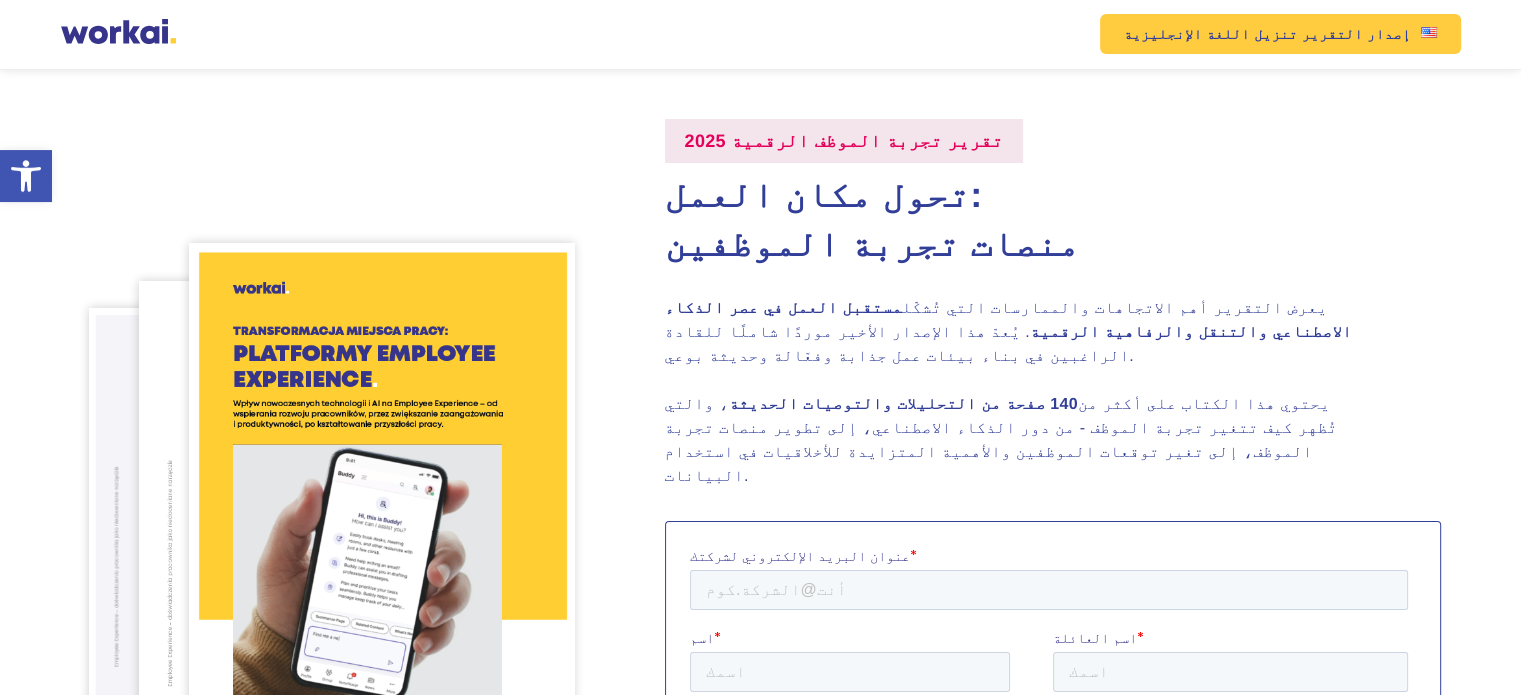 scroll, scrollTop: 0, scrollLeft: 0, axis: both 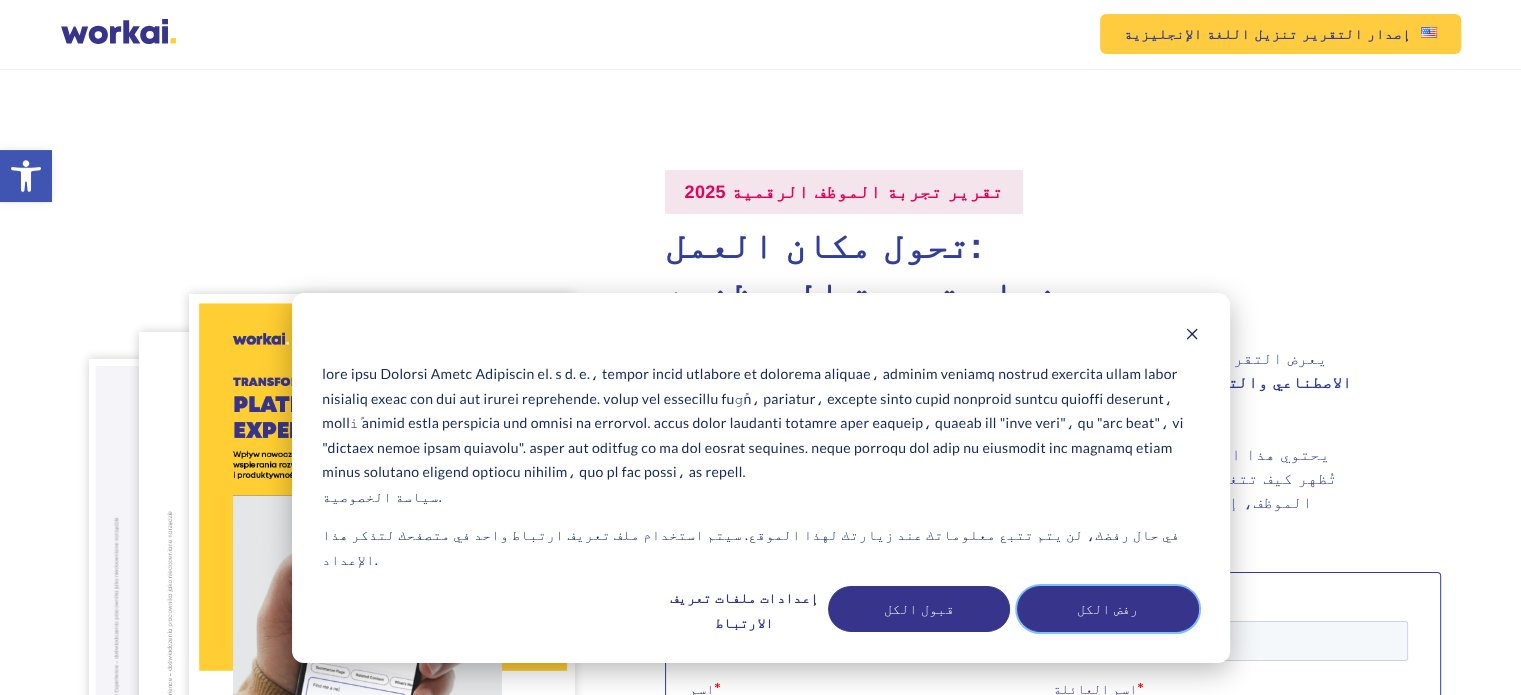 click on "رفض الكل" at bounding box center (1108, 609) 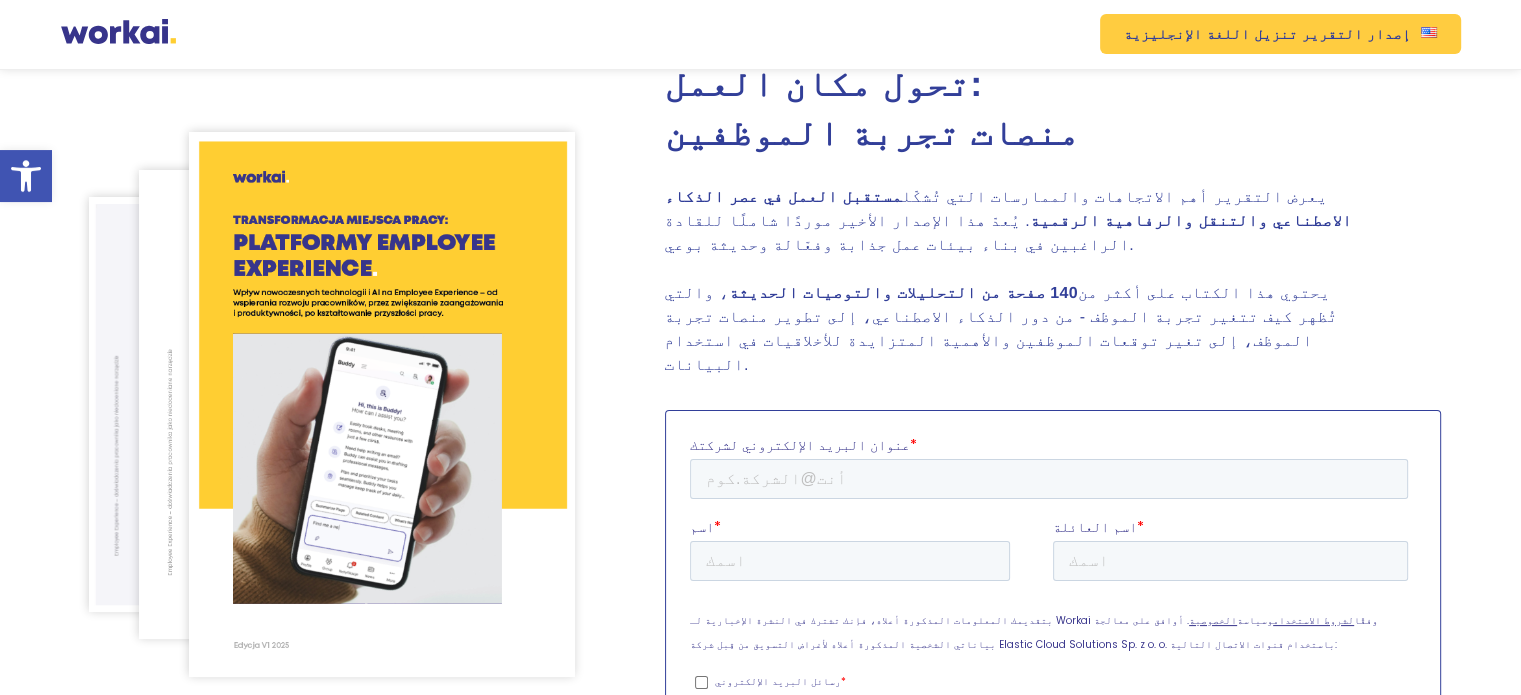 scroll, scrollTop: 160, scrollLeft: 0, axis: vertical 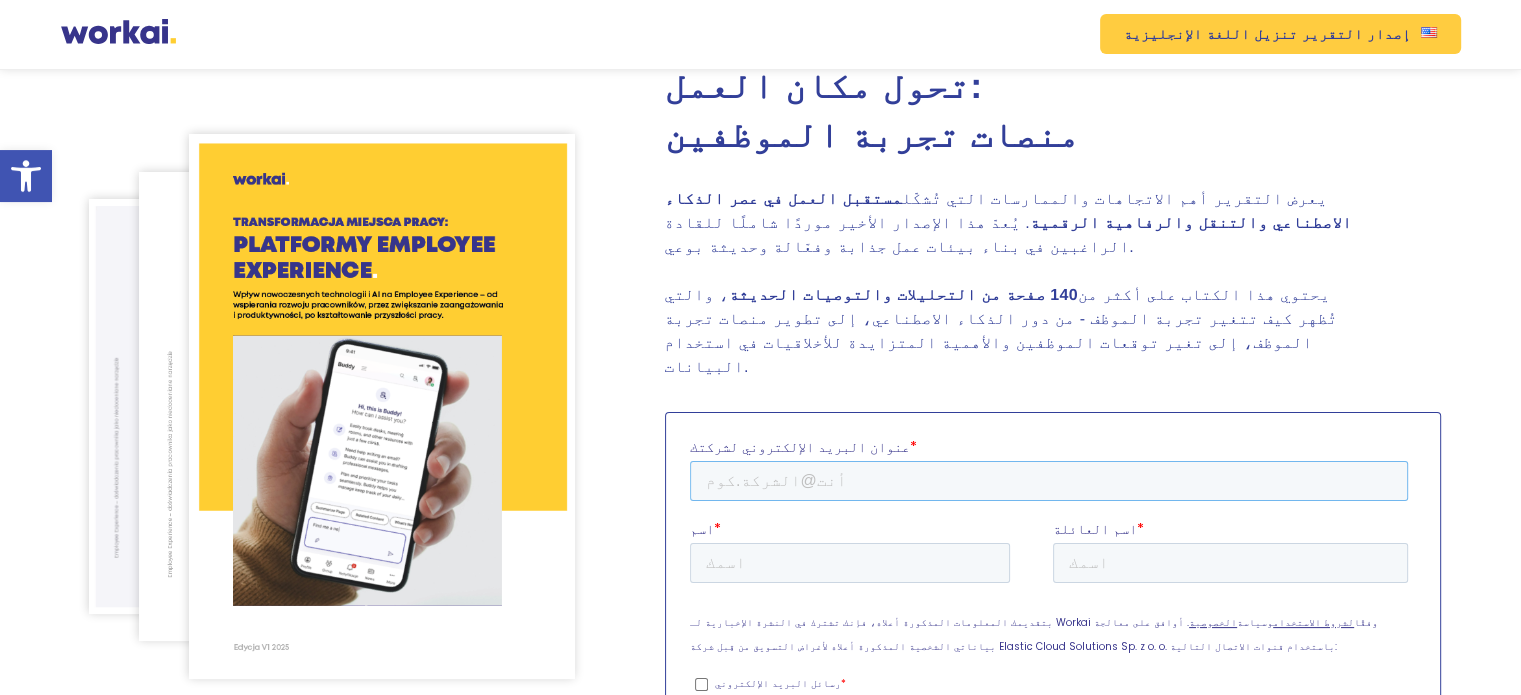 click on "عنوان البريد الإلكتروني لشركتك  *" at bounding box center (1048, 481) 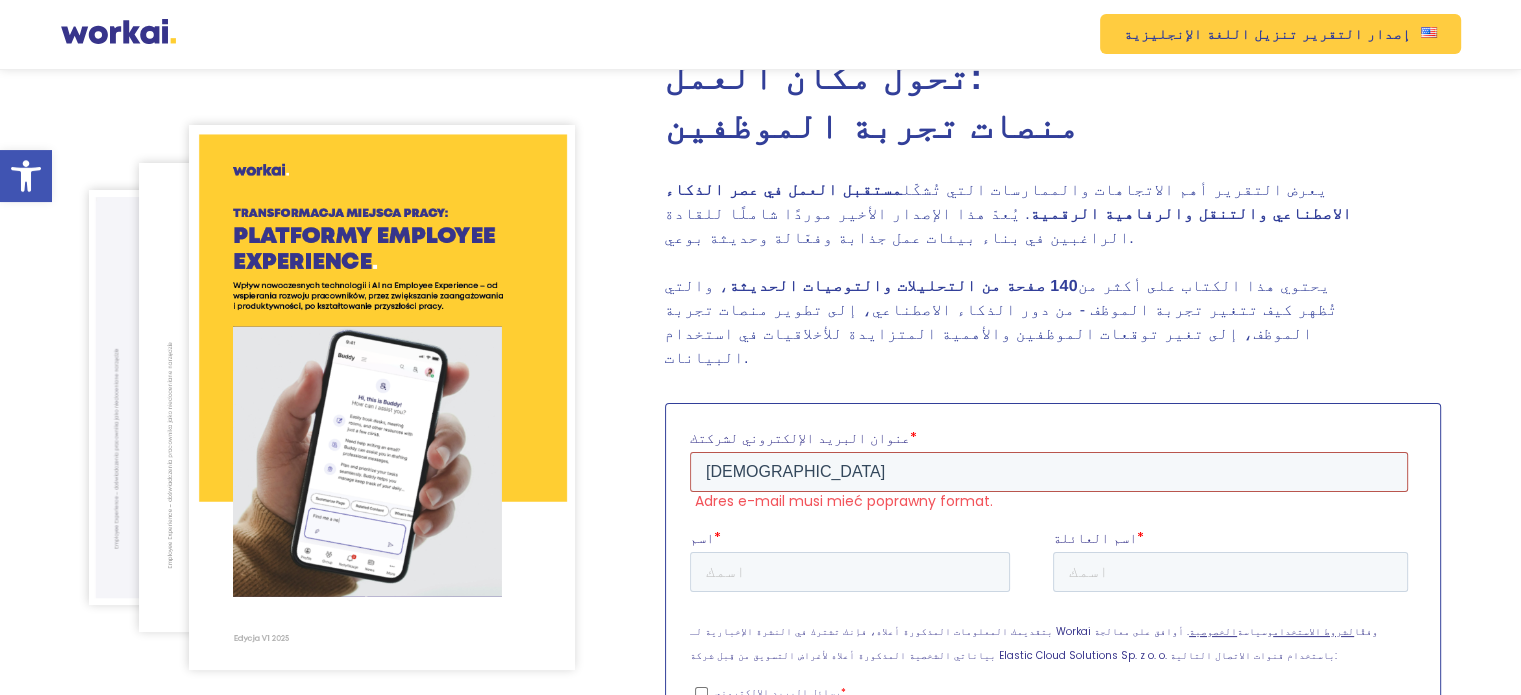 scroll, scrollTop: 160, scrollLeft: 0, axis: vertical 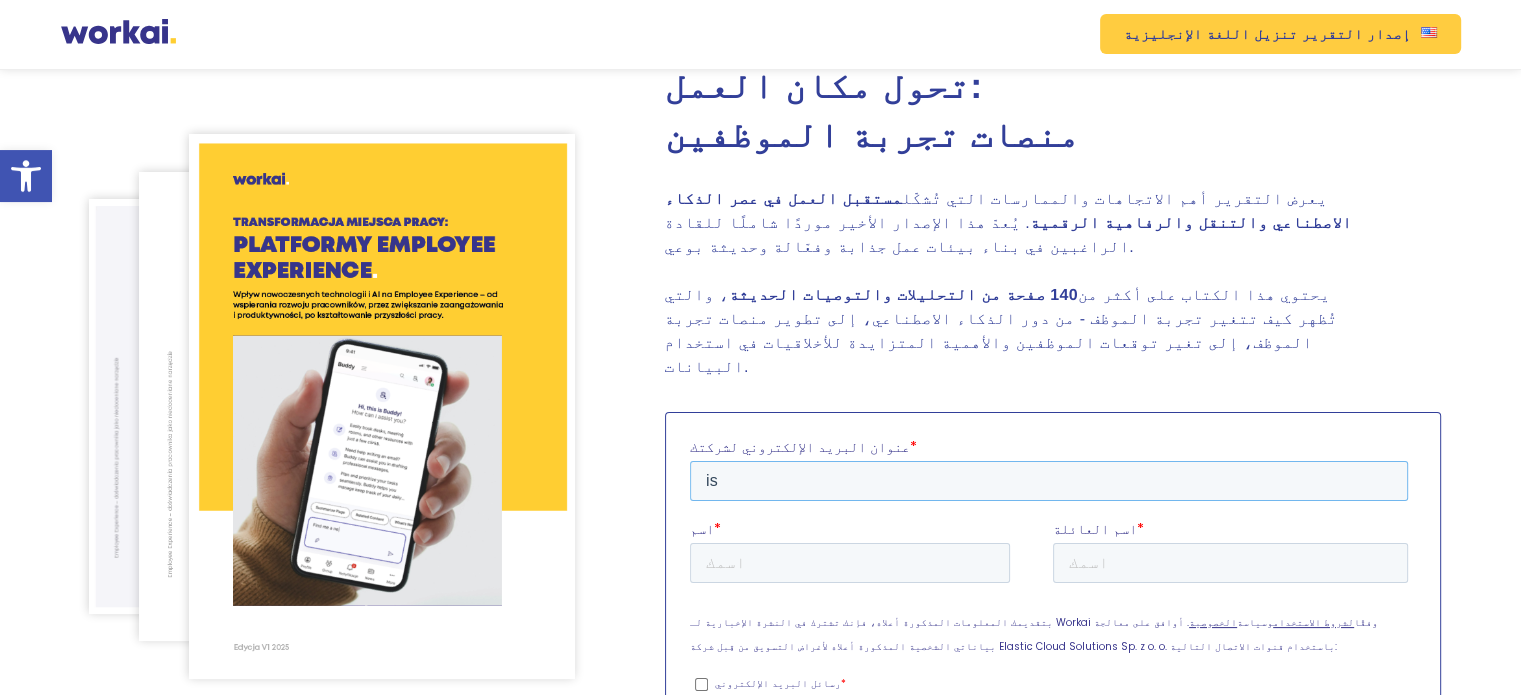 type on "i" 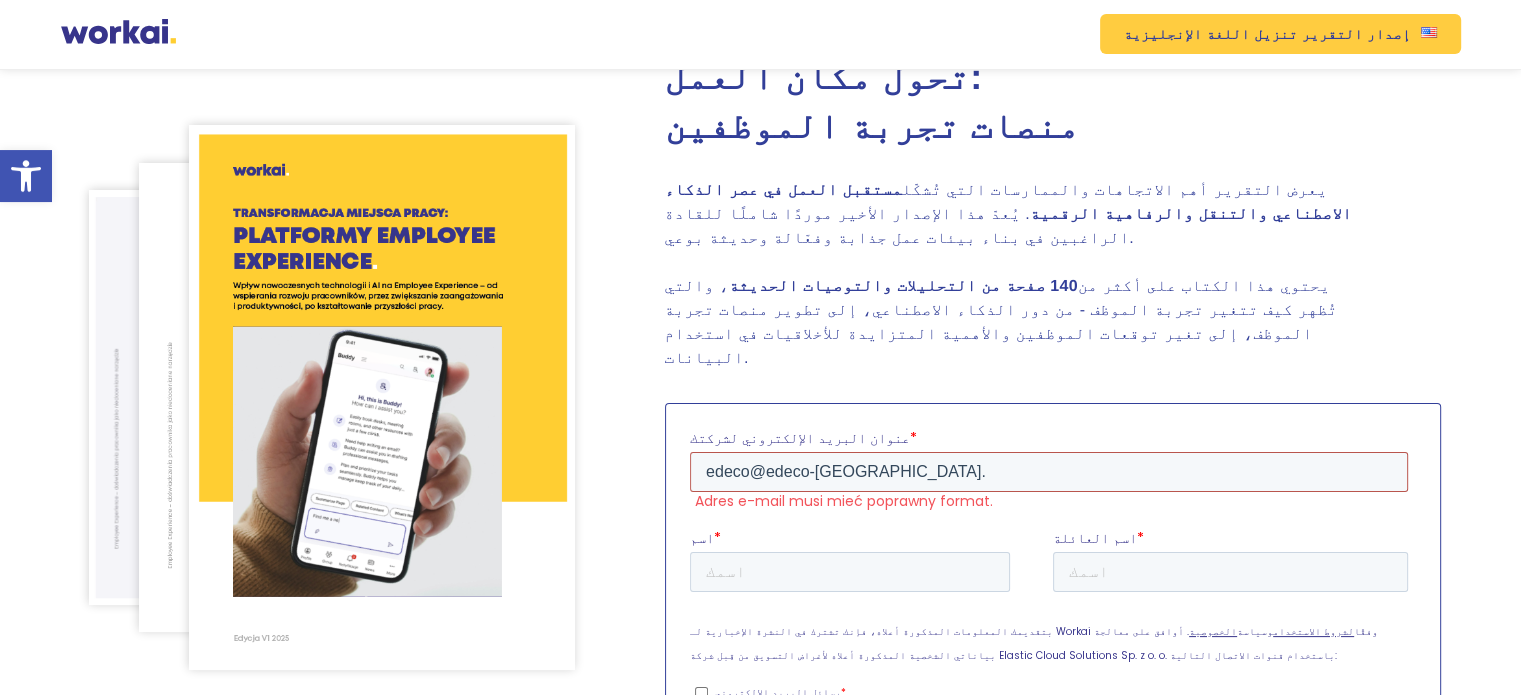 scroll, scrollTop: 160, scrollLeft: 0, axis: vertical 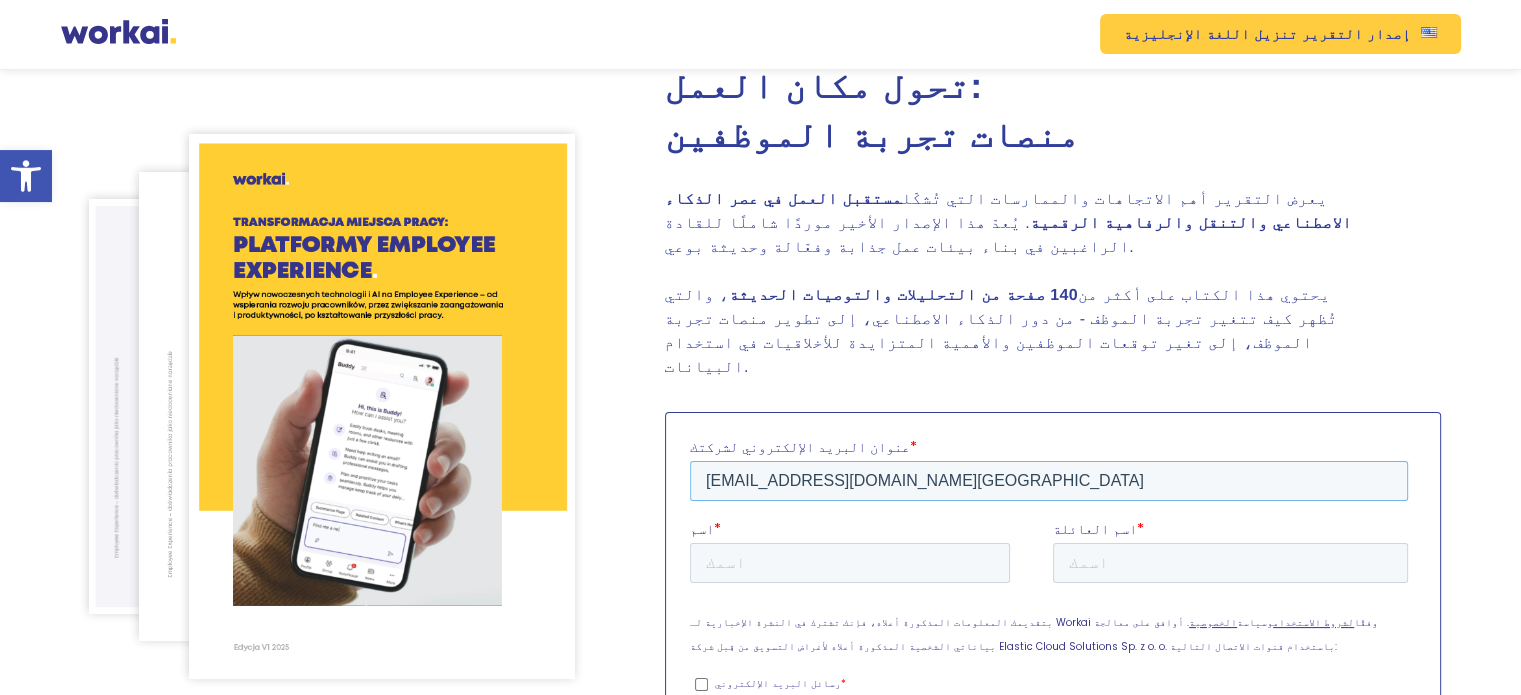 type on "edeco@edeco-egypt.com" 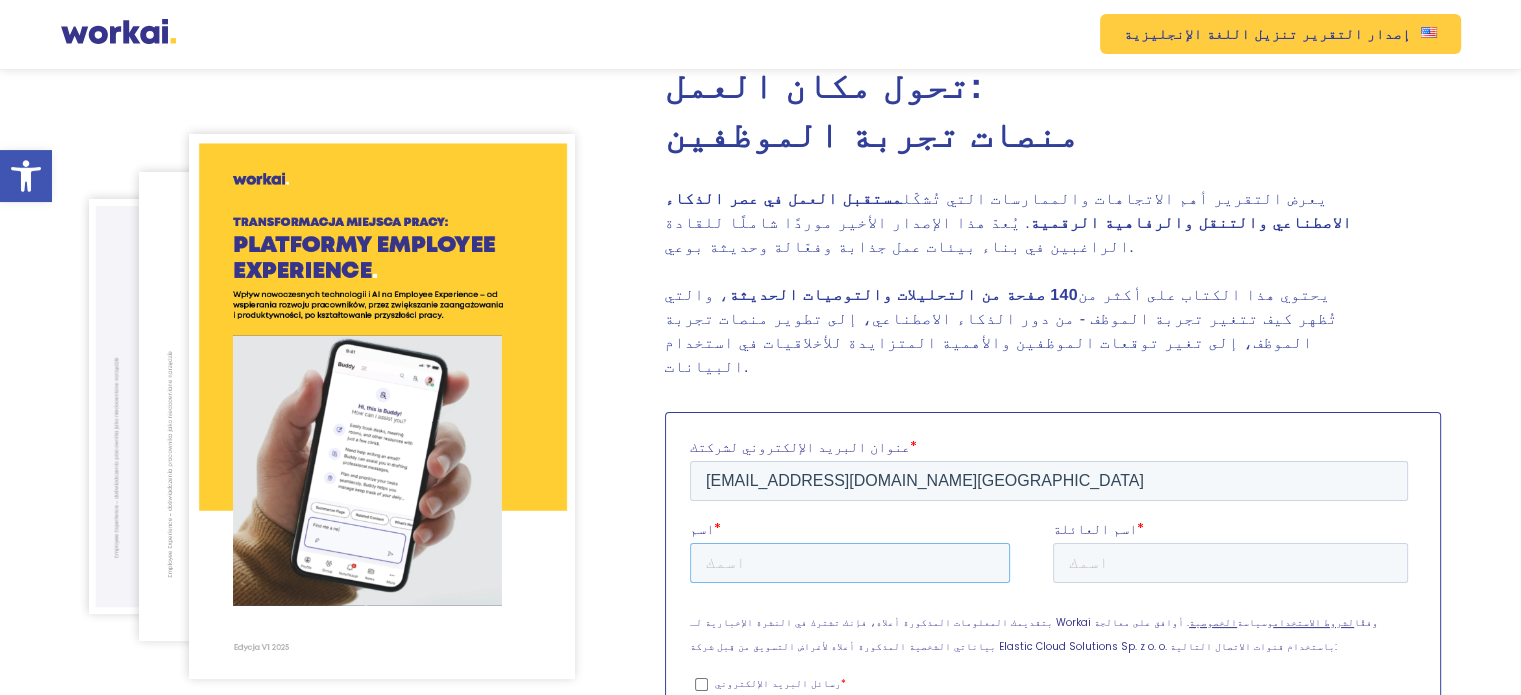click on "اسم  *" at bounding box center [849, 563] 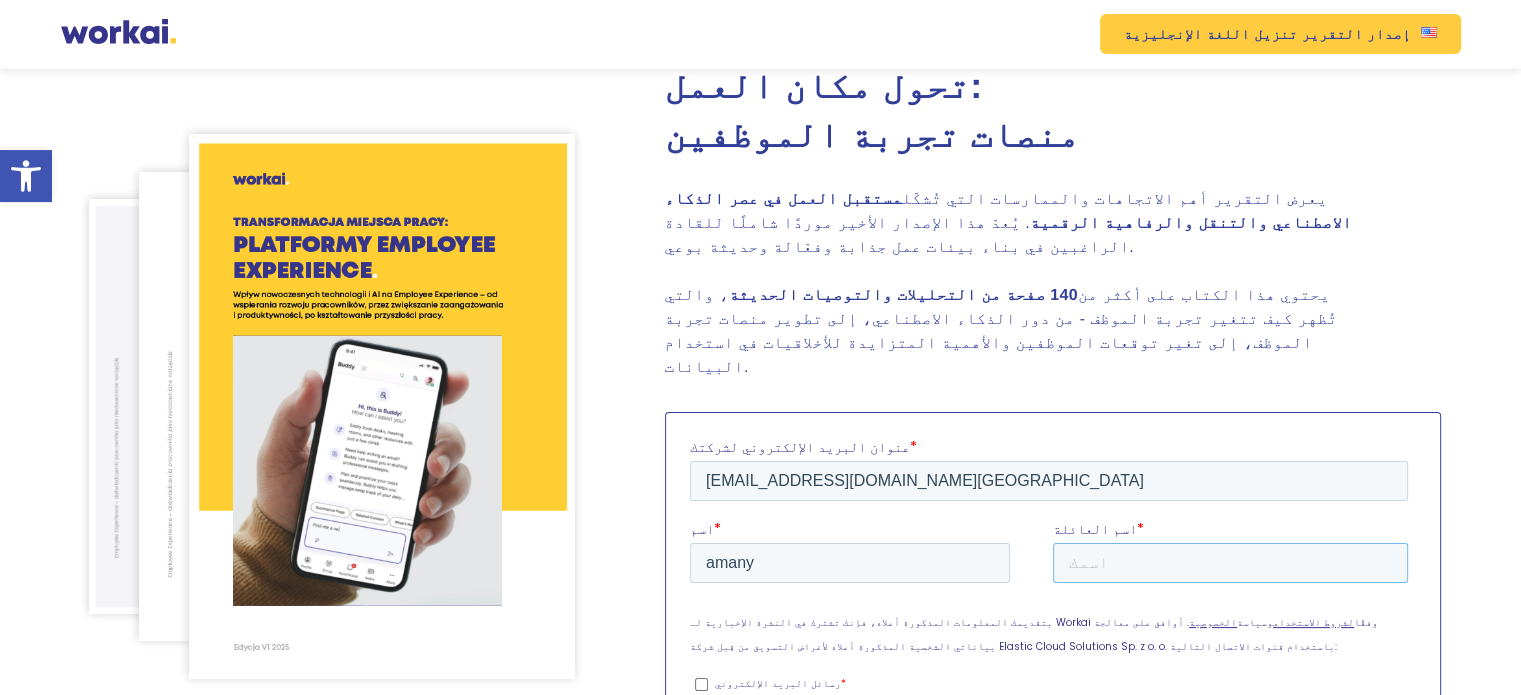 click on "اسم العائلة  *" at bounding box center [1229, 563] 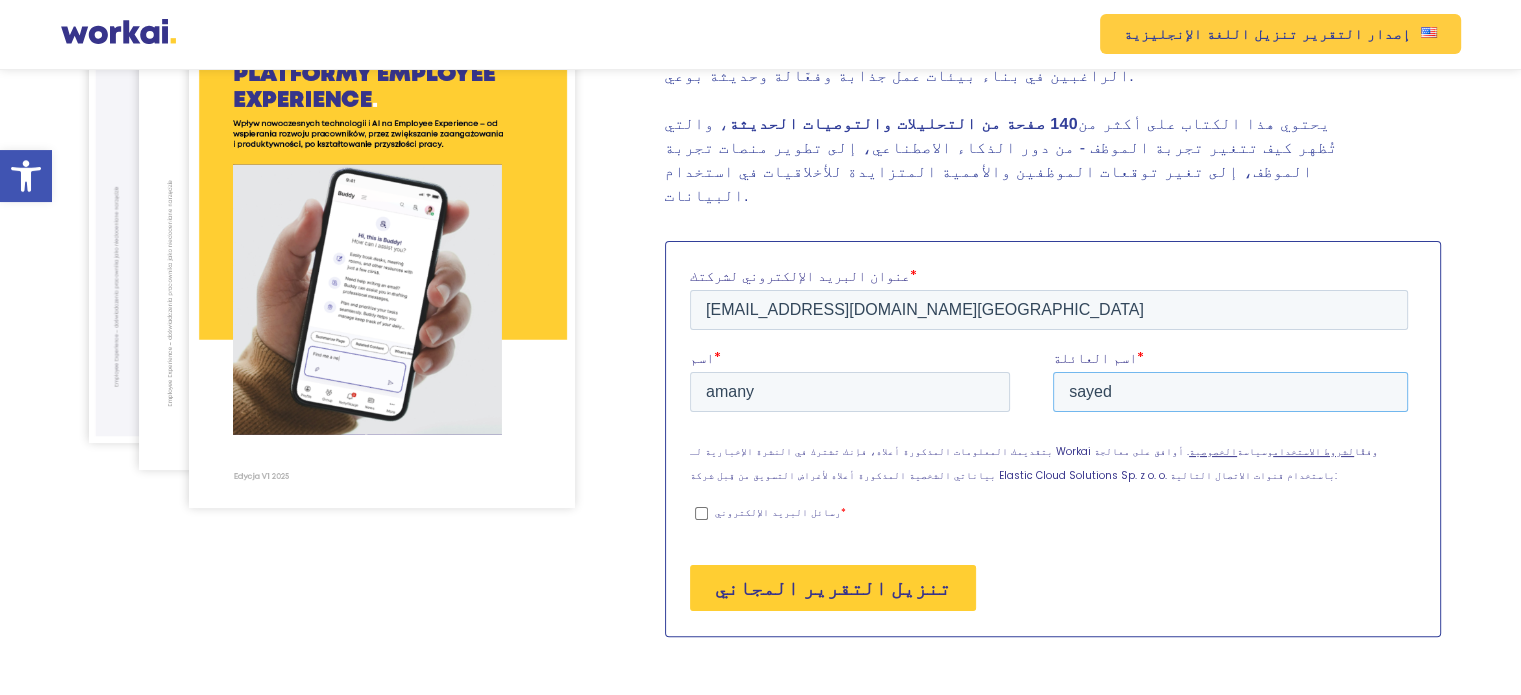 scroll, scrollTop: 360, scrollLeft: 0, axis: vertical 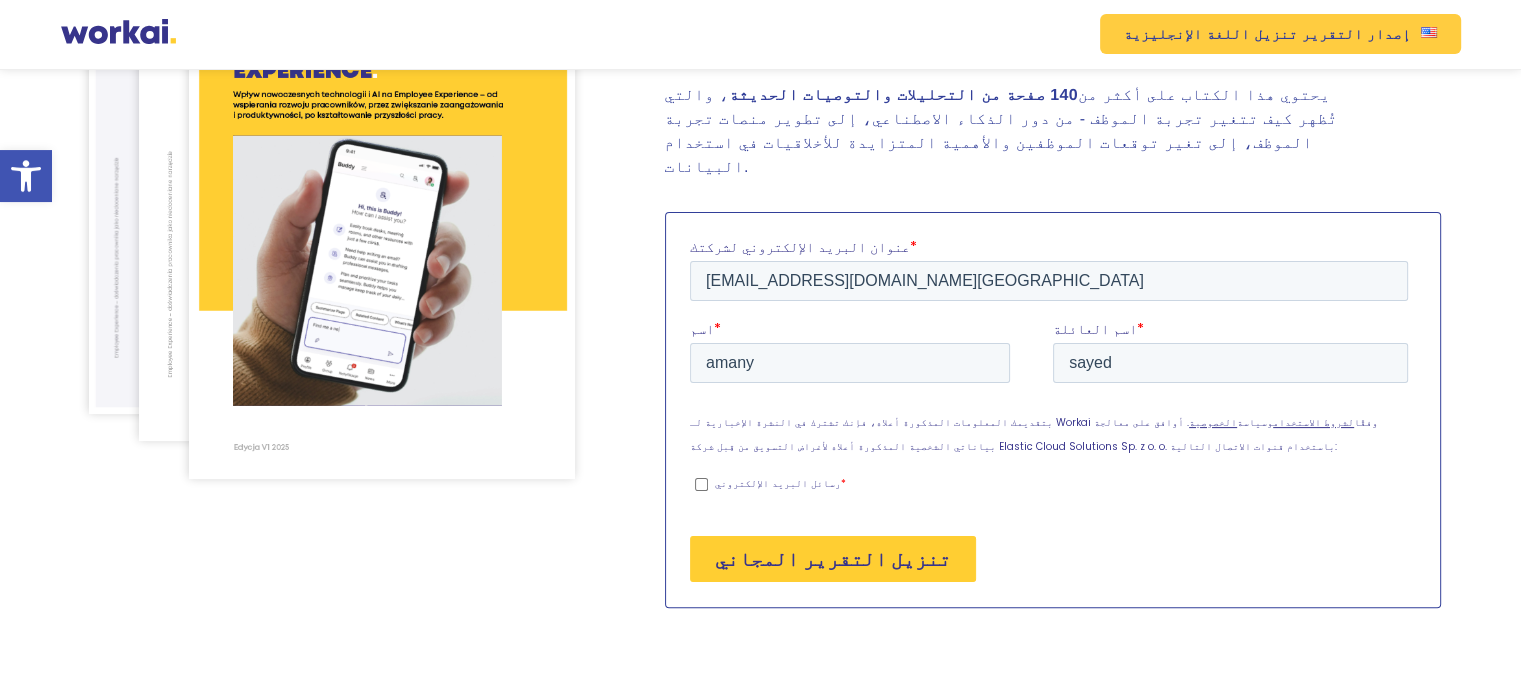 click on "رسائل البريد الإلكتروني *" at bounding box center [700, 484] 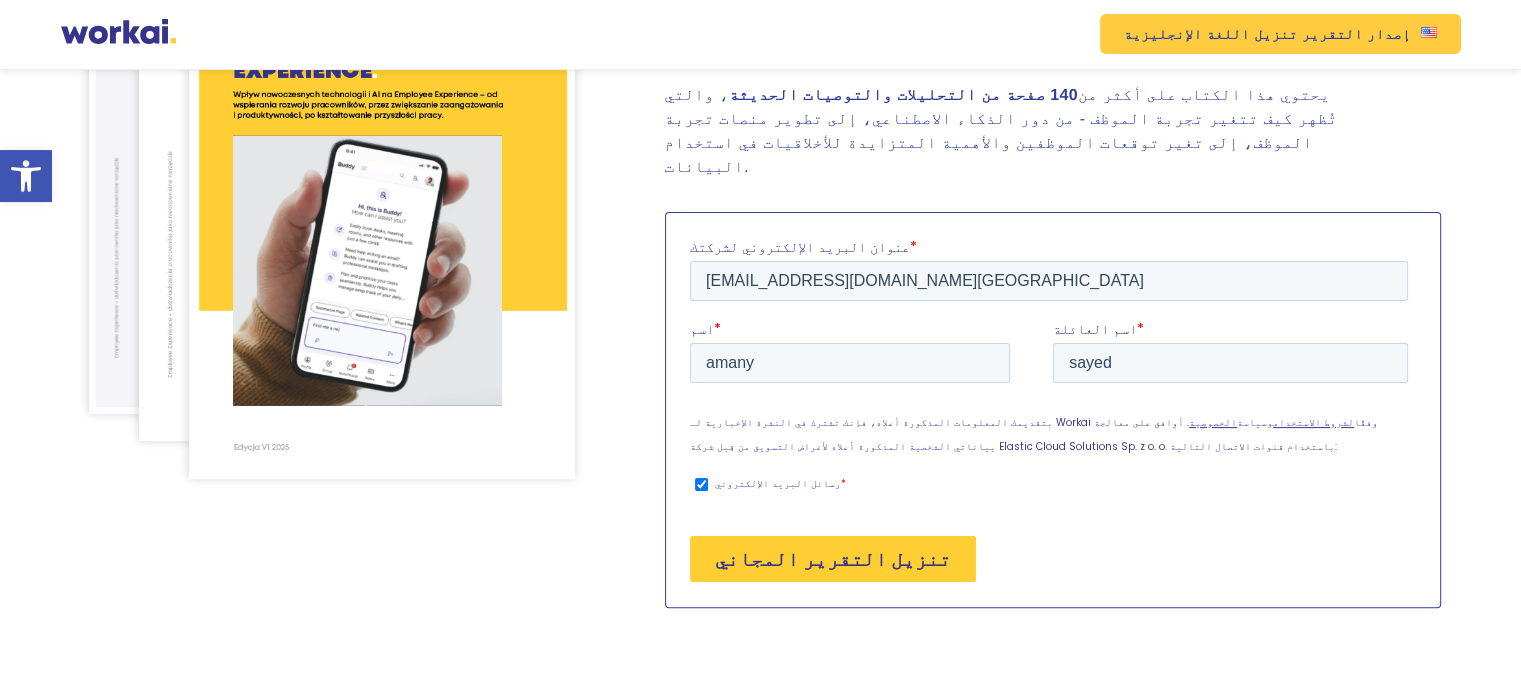 checkbox on "true" 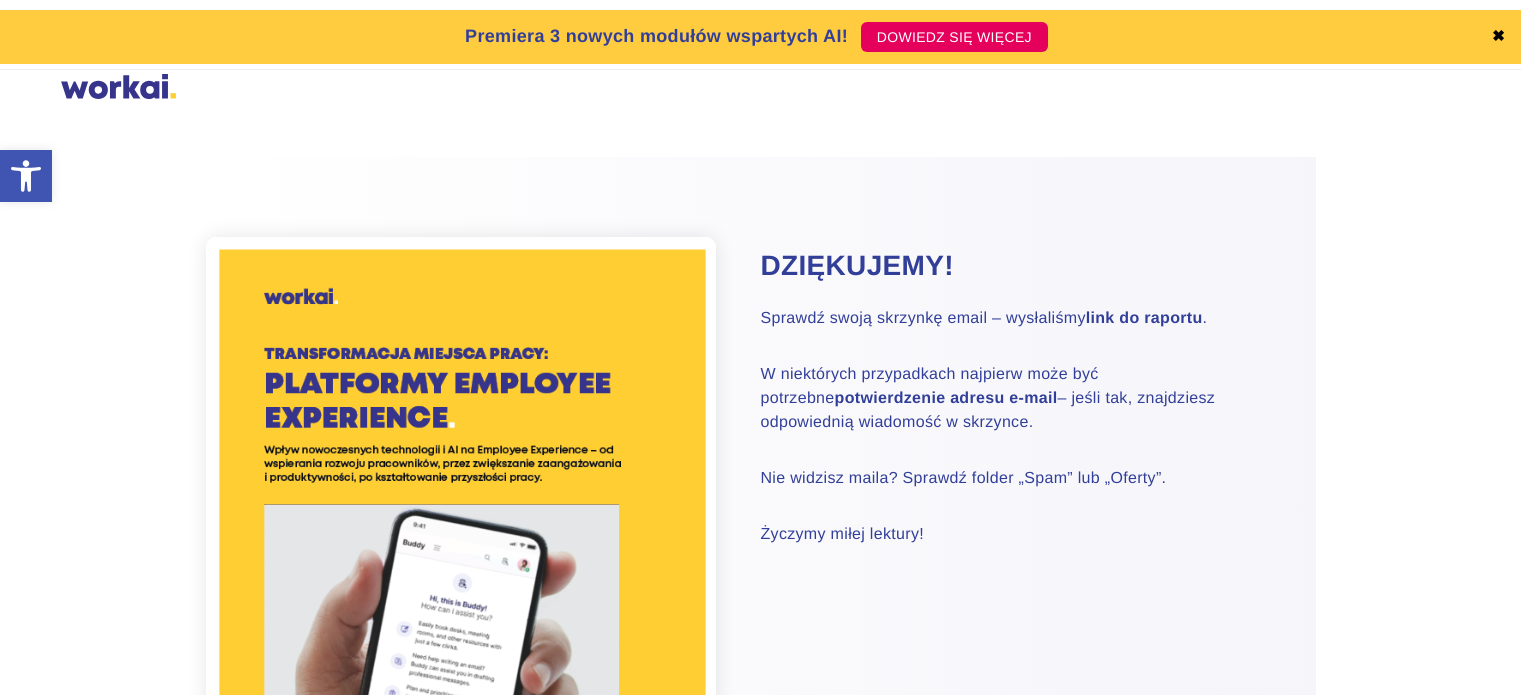scroll, scrollTop: 0, scrollLeft: 0, axis: both 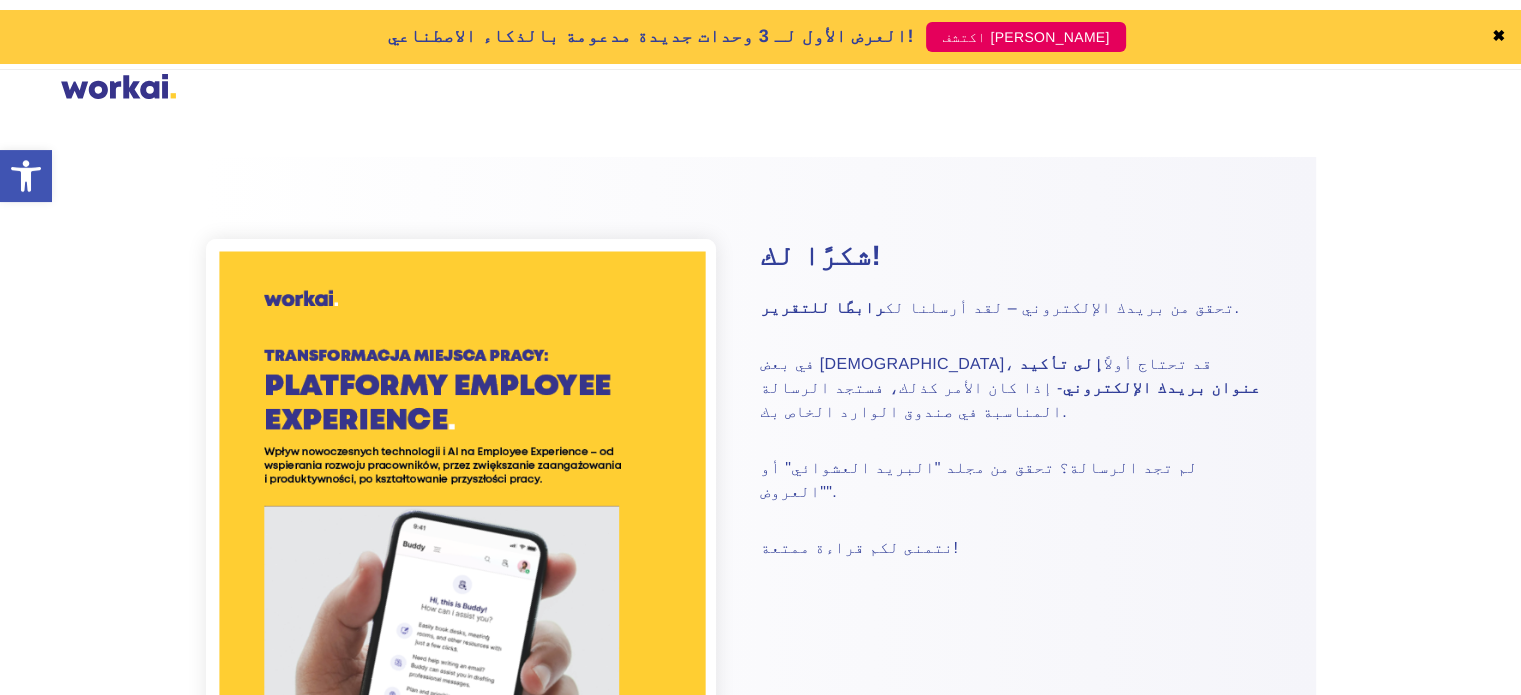 click on "شكرًا لك!
تحقق من بريدك الإلكتروني – لقد أرسلنا لك  رابطًا للتقرير  .
في بعض [DEMOGRAPHIC_DATA]، قد تحتاج أولاً  إلى تأكيد عنوان بريدك الإلكتروني  - إذا كان الأمر كذلك، فستجد الرسالة [DEMOGRAPHIC_DATA] في صندوق الوارد الخاص بك.
لم تجد الرسالة؟ تحقق من مجلد "البريد العشوائي" أو "العروض".
نتمنى لكم قراءة ممتعة!
هل لديك أسئلة أو ترغب بالتحدث معنا؟ تواصل معنا عبر   [EMAIL_ADDRESS][DOMAIN_NAME]  ." at bounding box center (1038, 600) 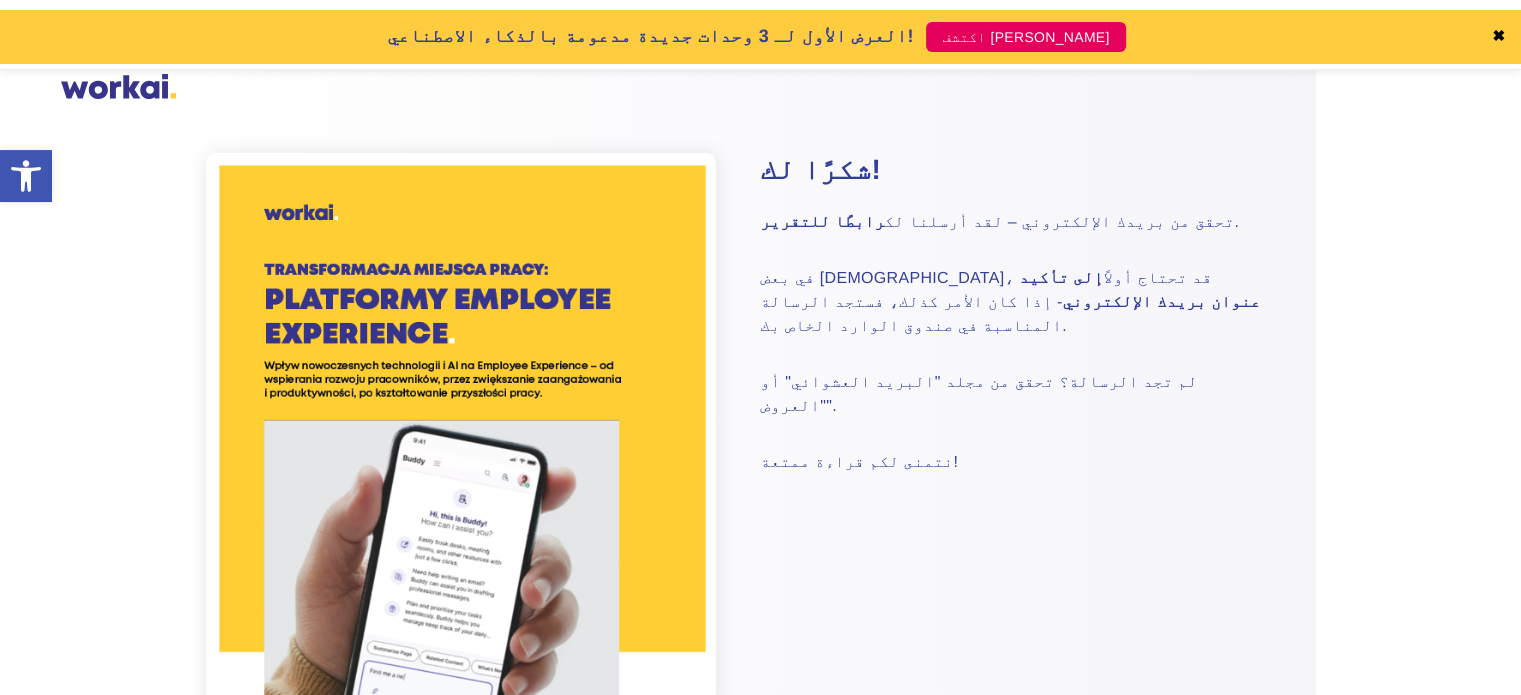 scroll, scrollTop: 80, scrollLeft: 0, axis: vertical 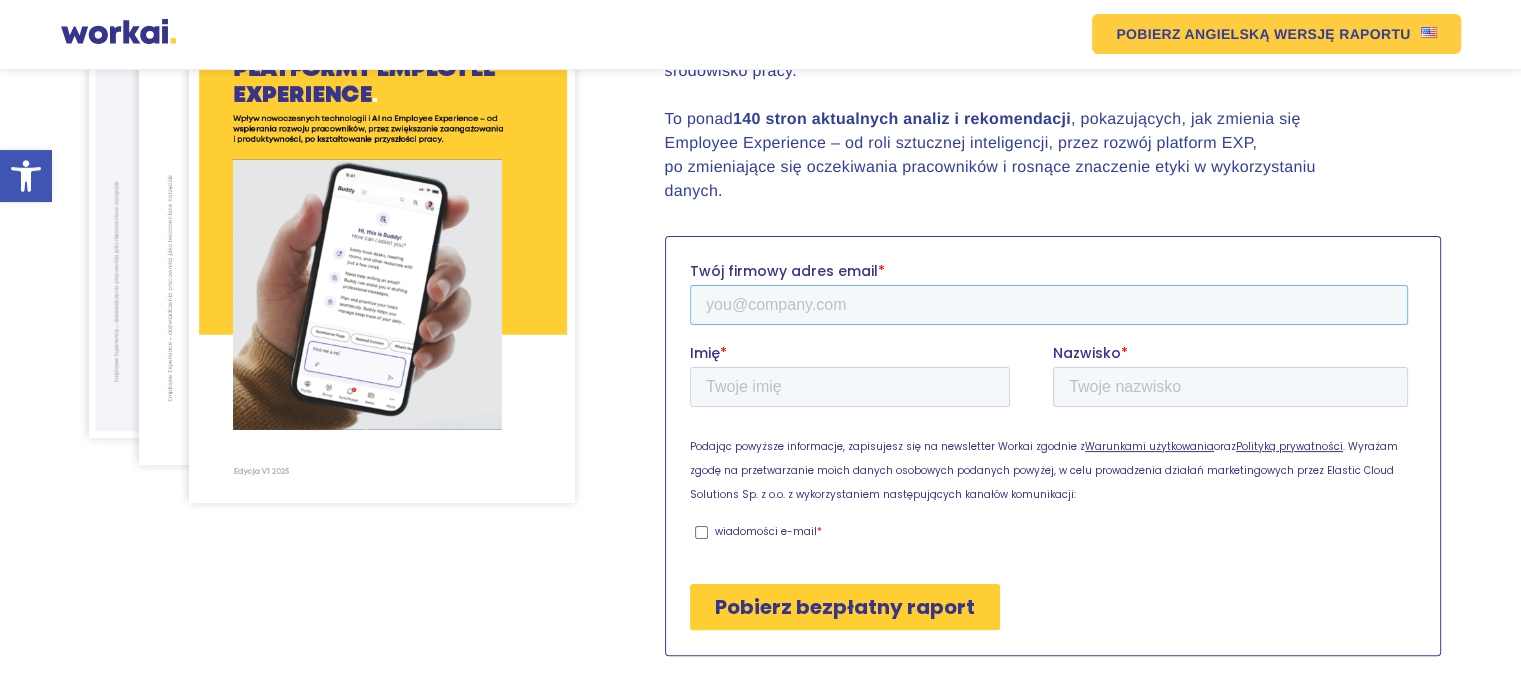 click on "Twój firmowy adres email *" at bounding box center (1048, 305) 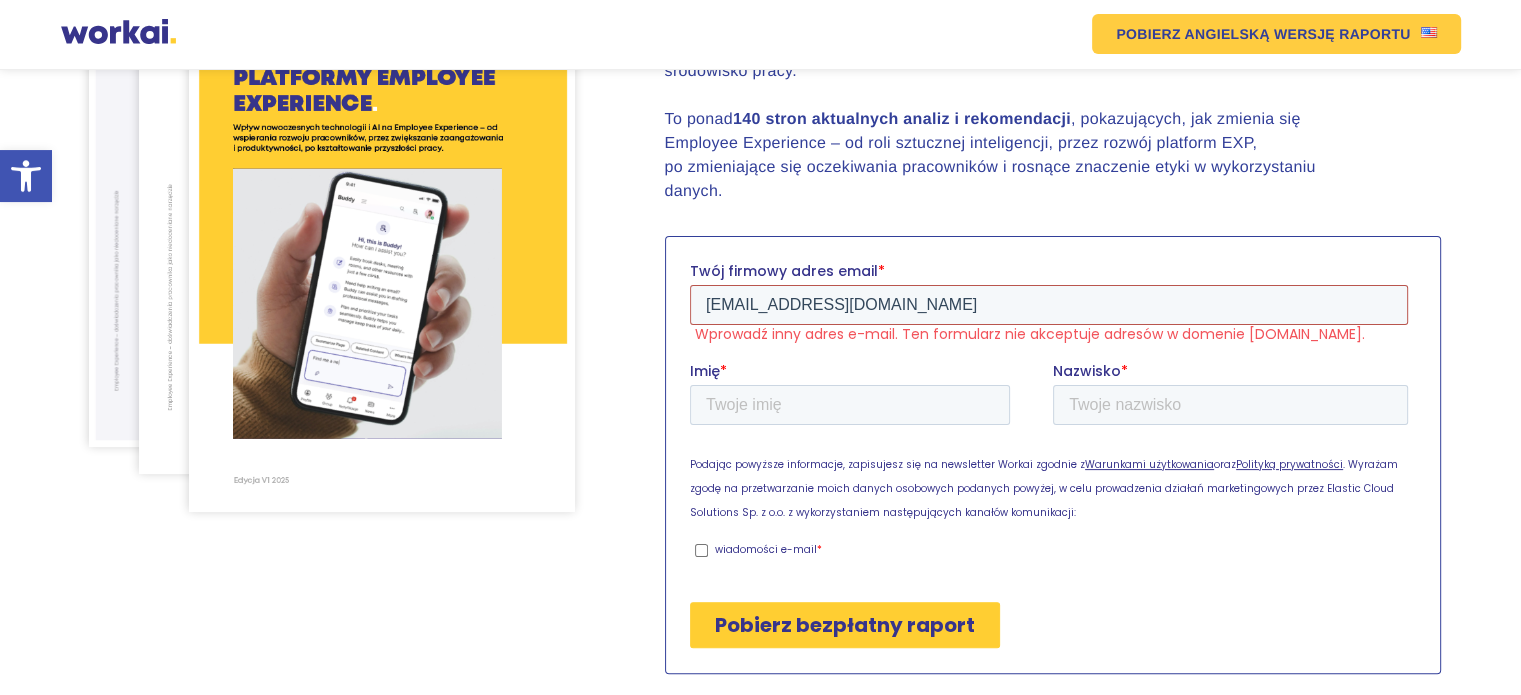 type on "[EMAIL_ADDRESS][DOMAIN_NAME]" 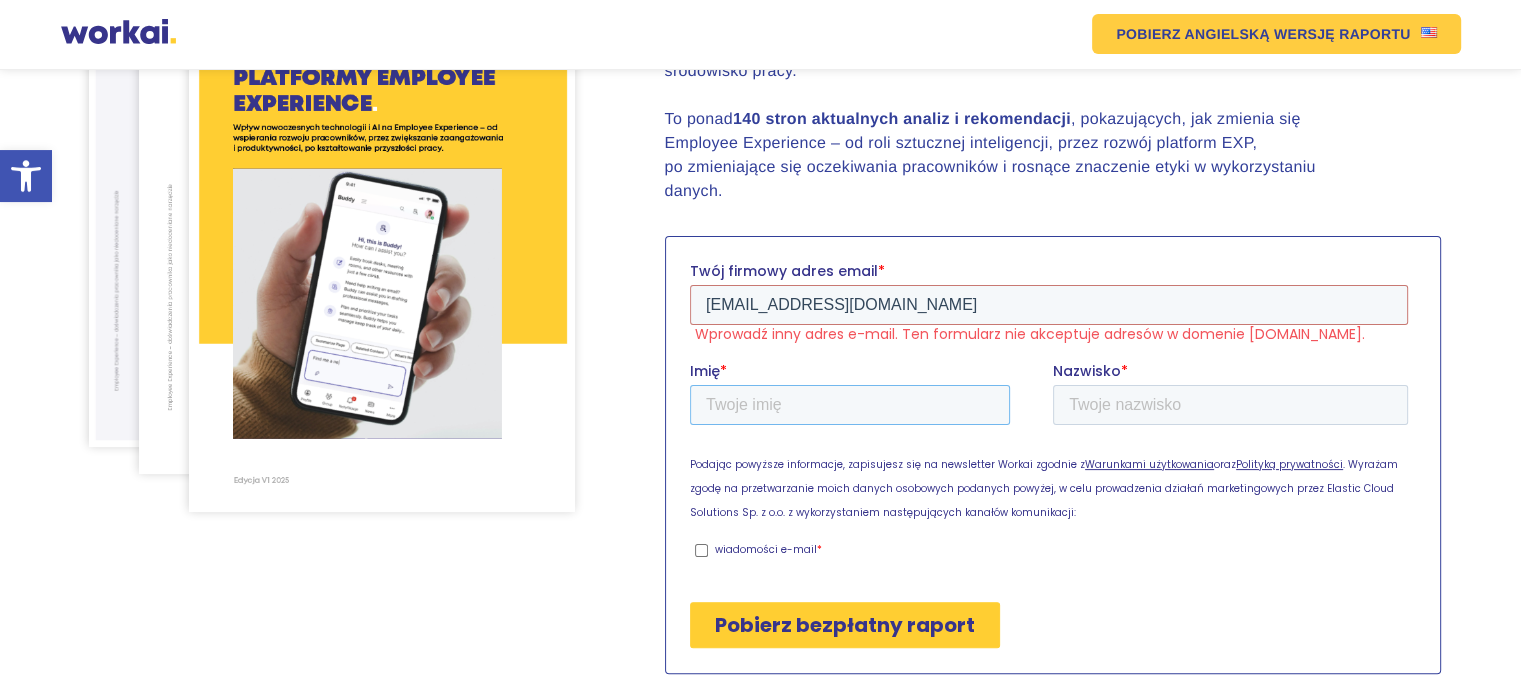 click on "Imię *" at bounding box center (849, 405) 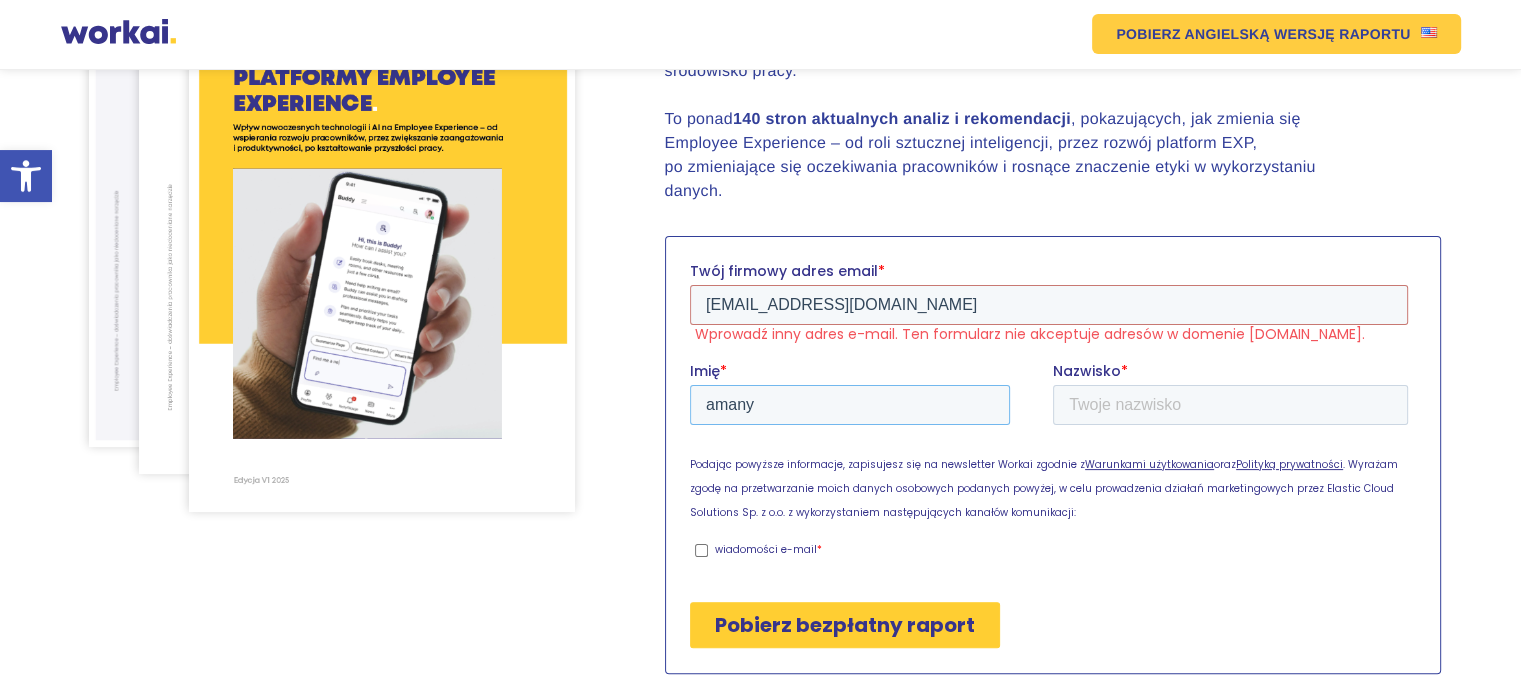 type on "amany" 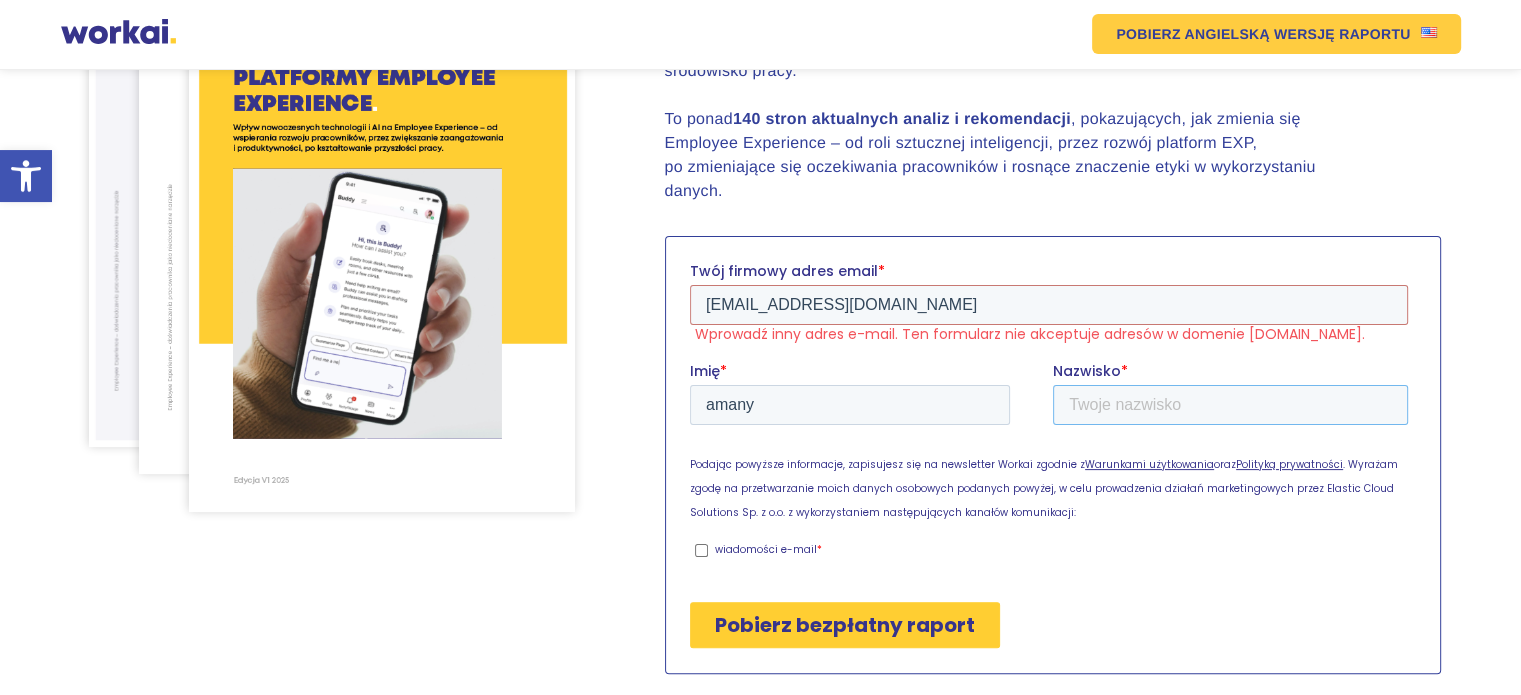 click on "Nazwisko *" at bounding box center (1229, 405) 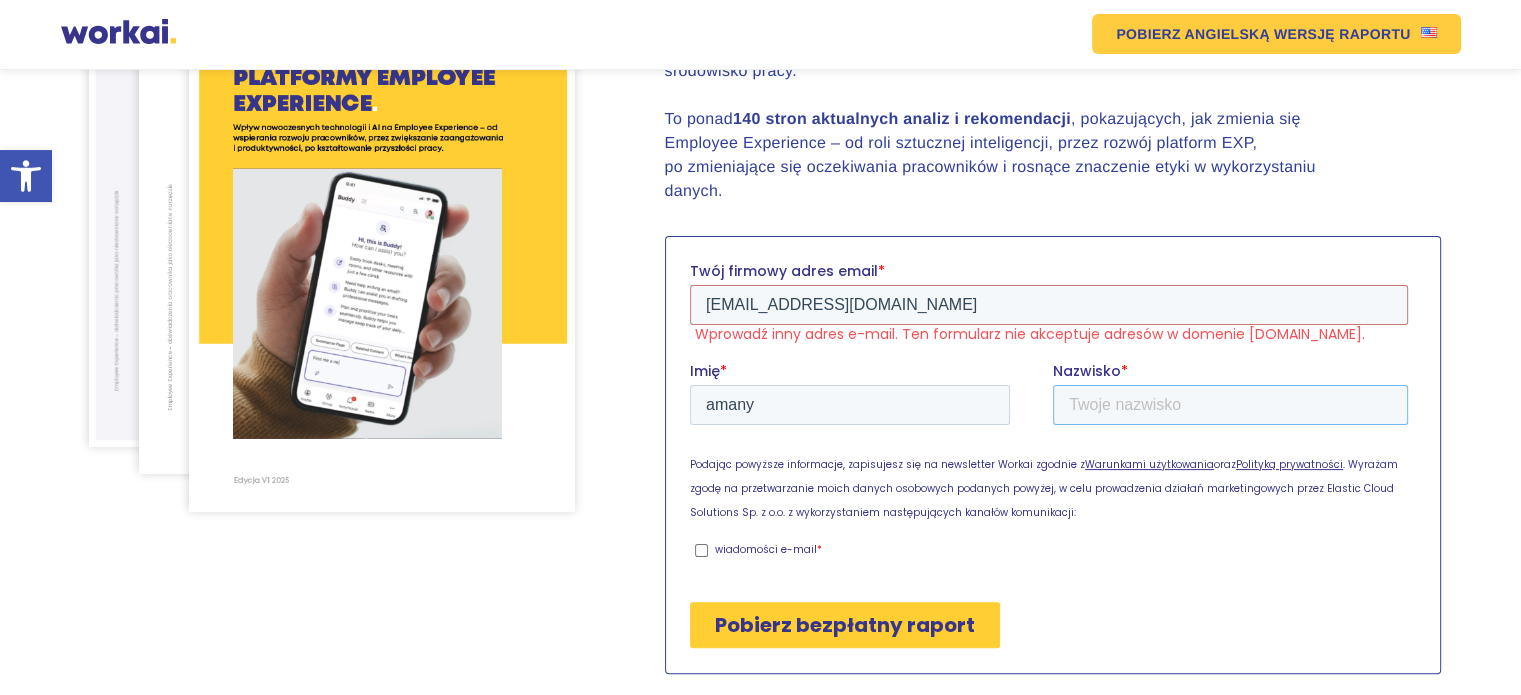 type on "sayed" 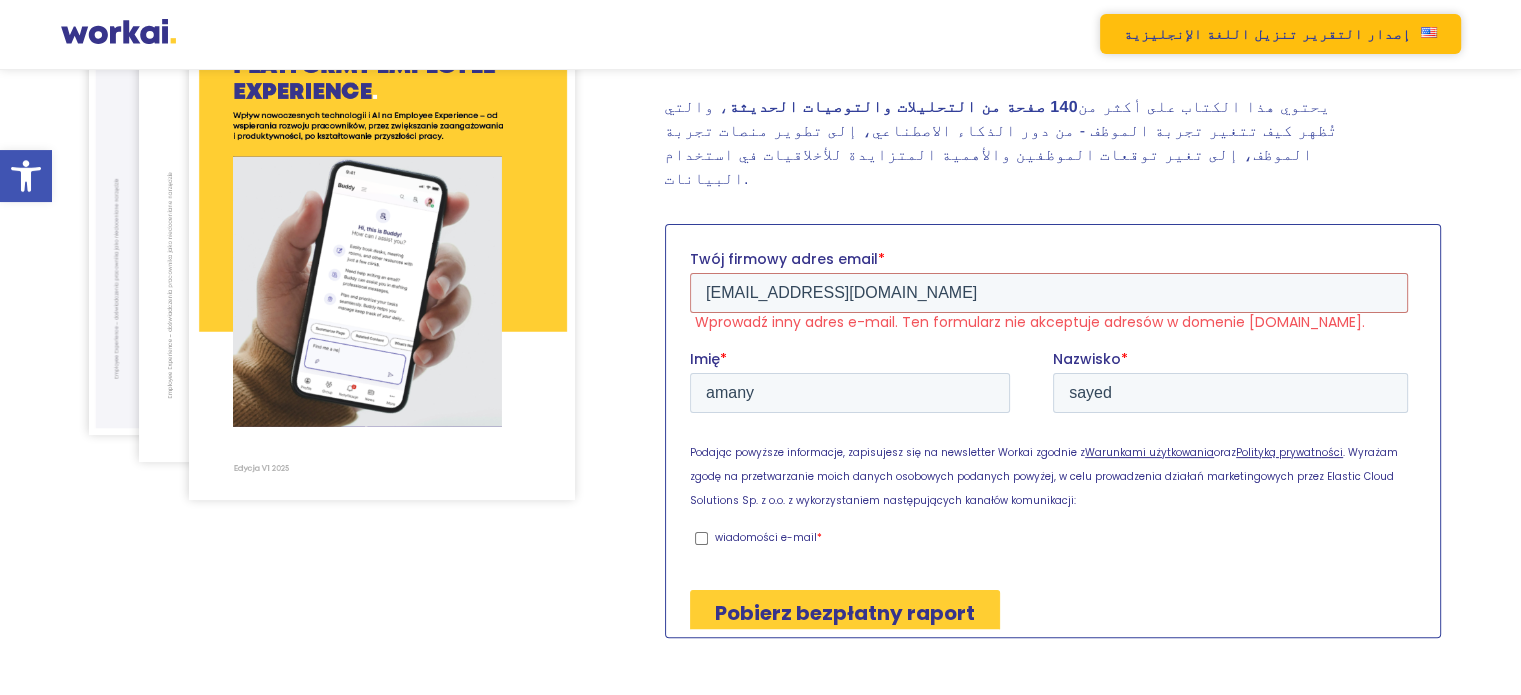 scroll, scrollTop: 336, scrollLeft: 0, axis: vertical 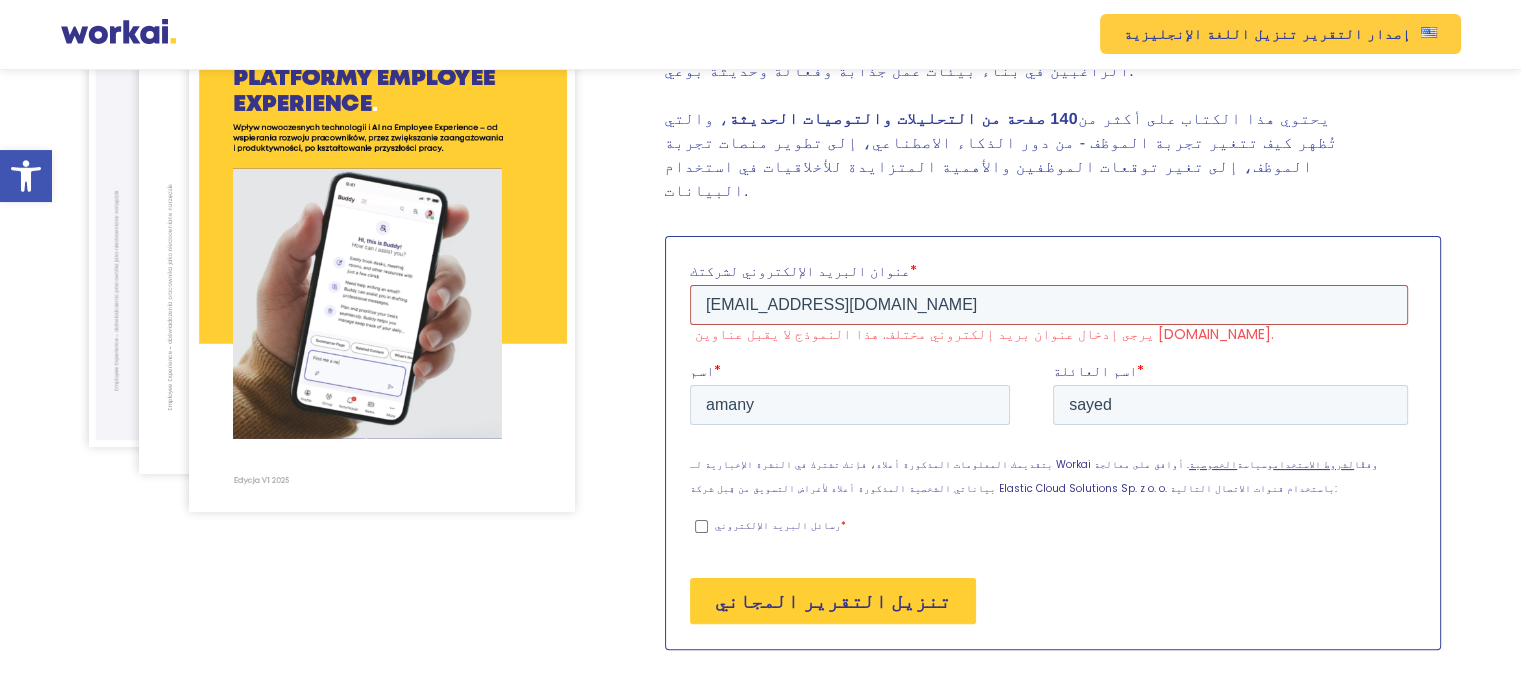 click on "[EMAIL_ADDRESS][DOMAIN_NAME]" at bounding box center [1048, 305] 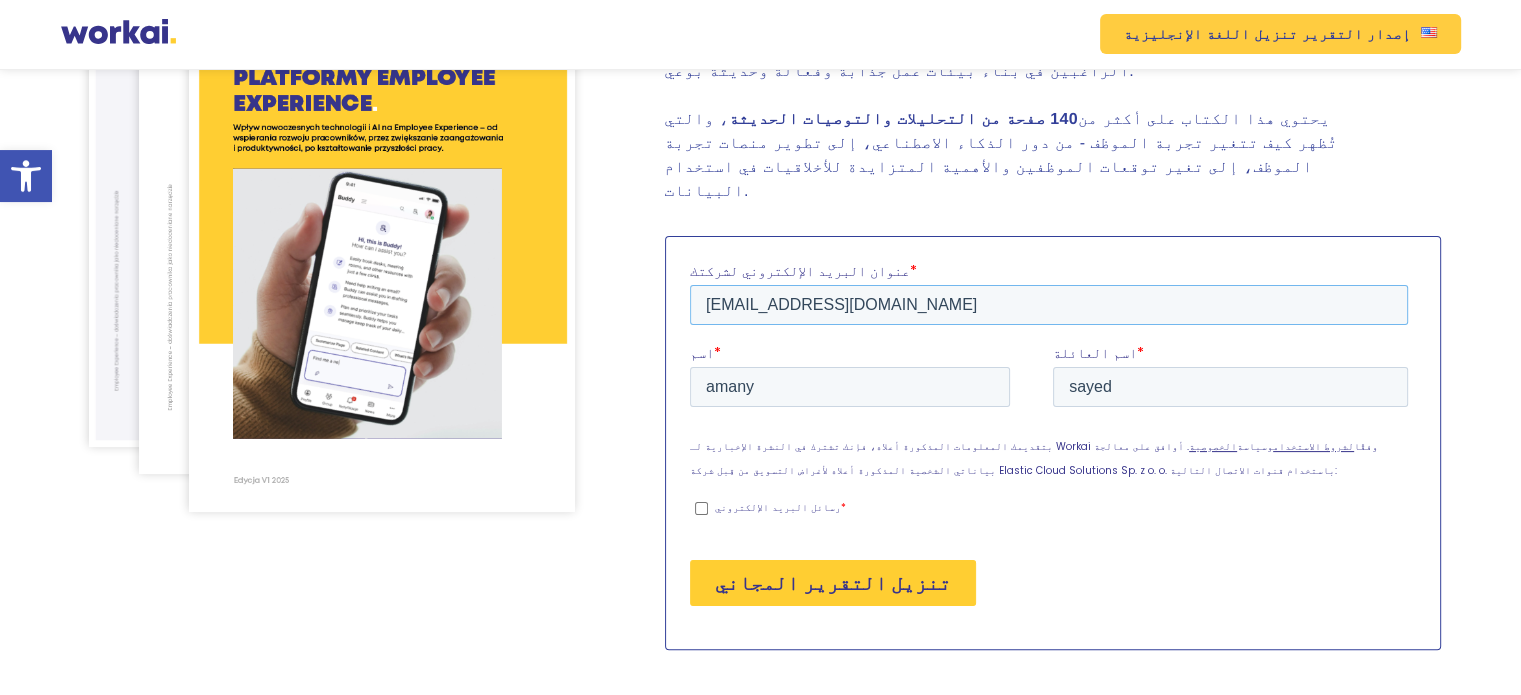 scroll, scrollTop: 327, scrollLeft: 0, axis: vertical 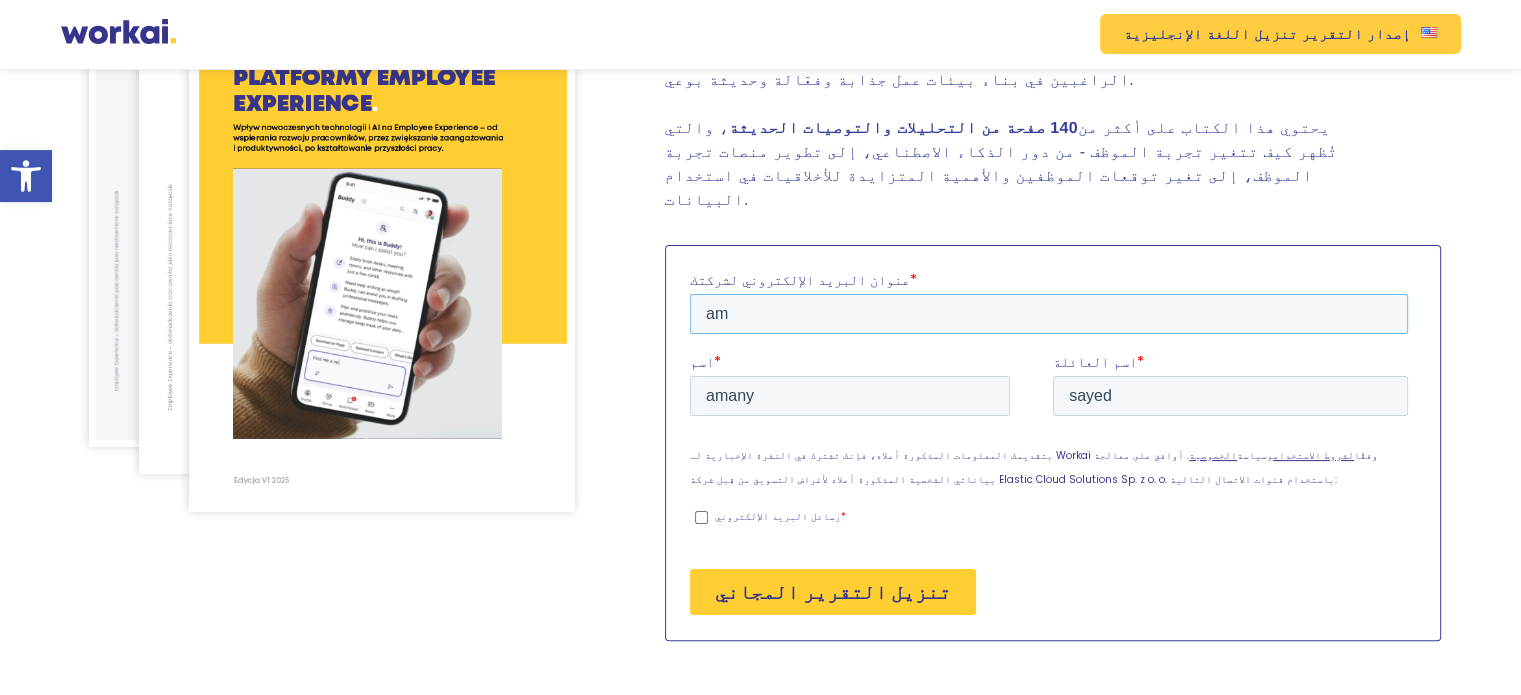 type on "a" 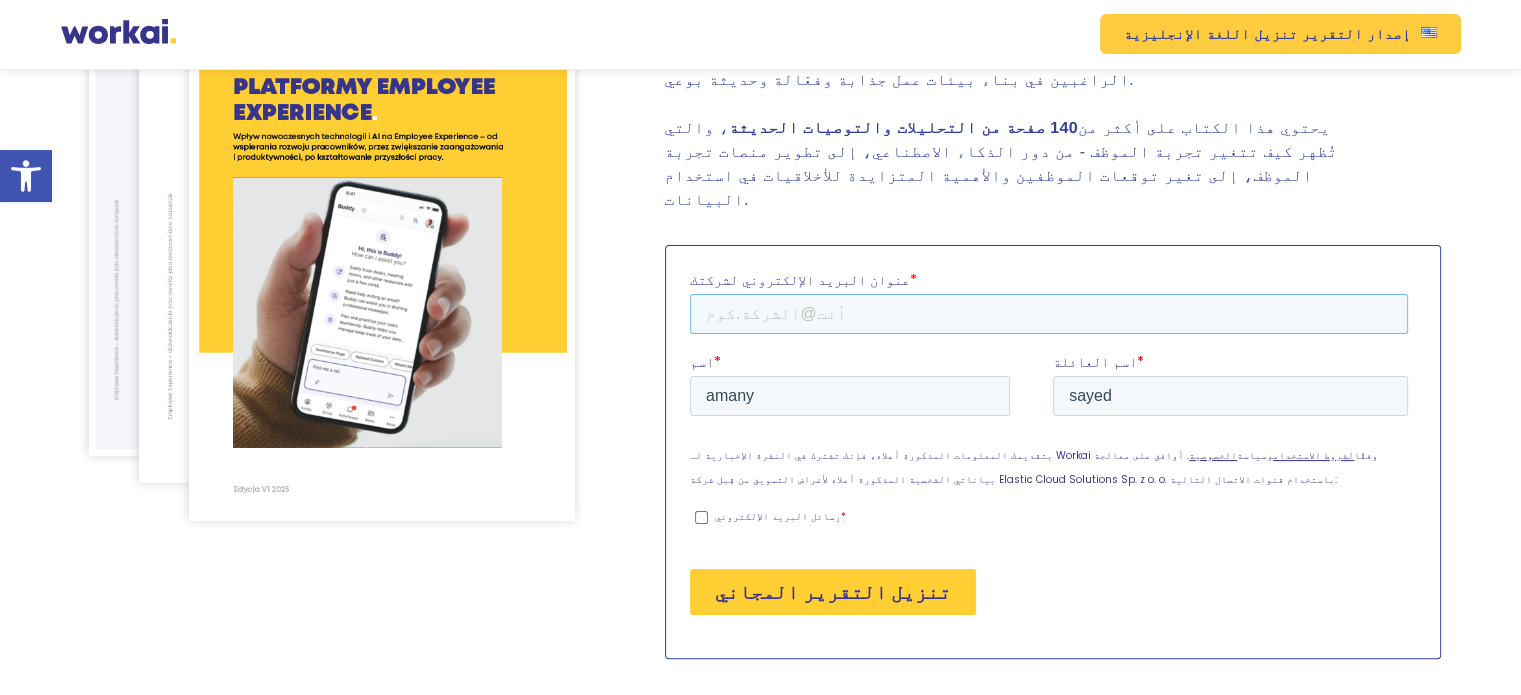 scroll, scrollTop: 336, scrollLeft: 0, axis: vertical 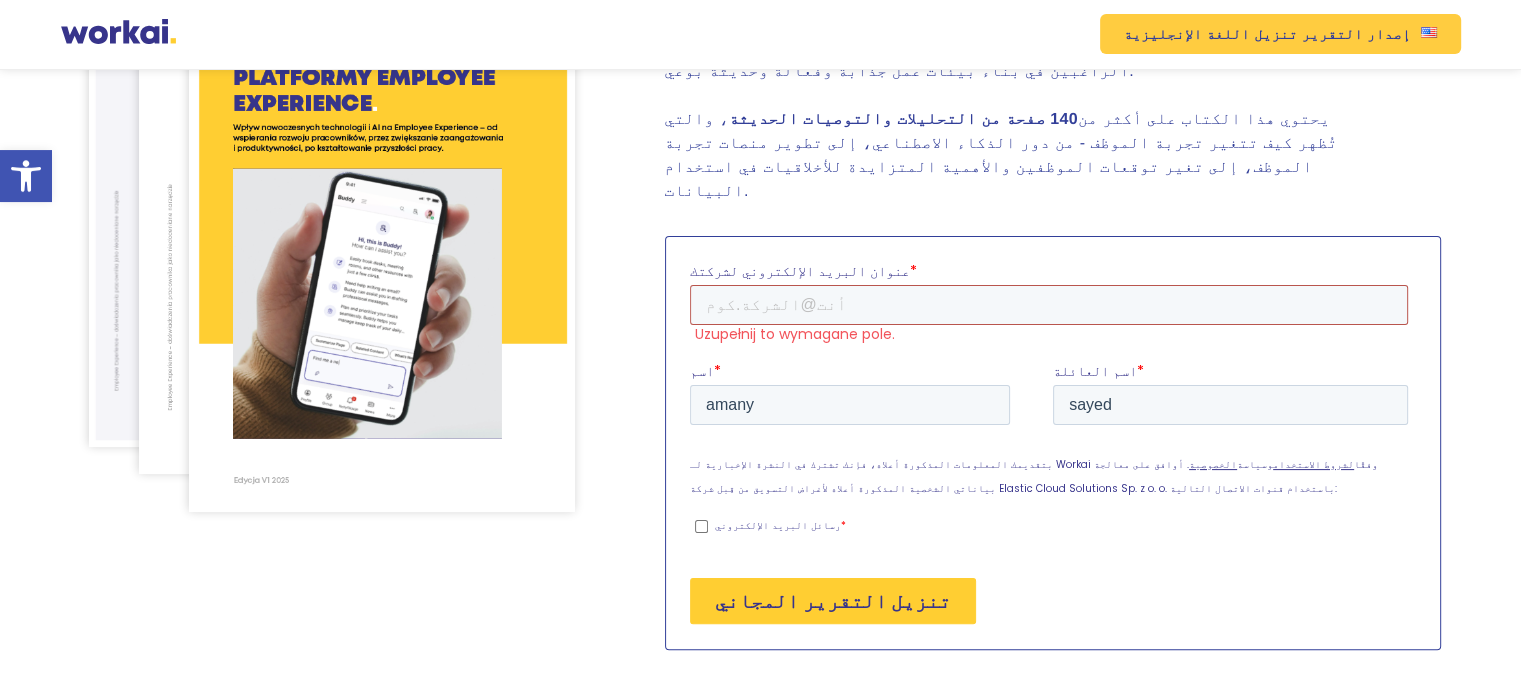 type 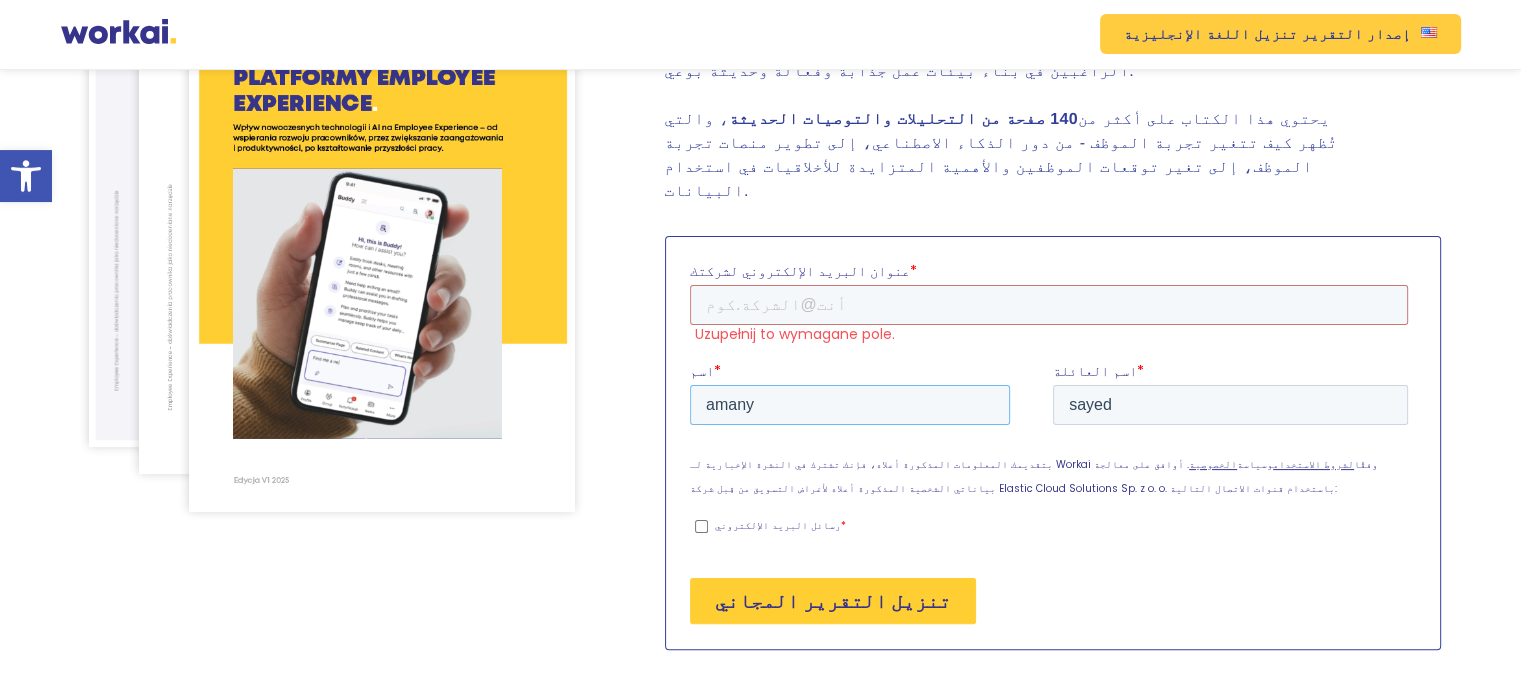 click on "amany" at bounding box center (849, 405) 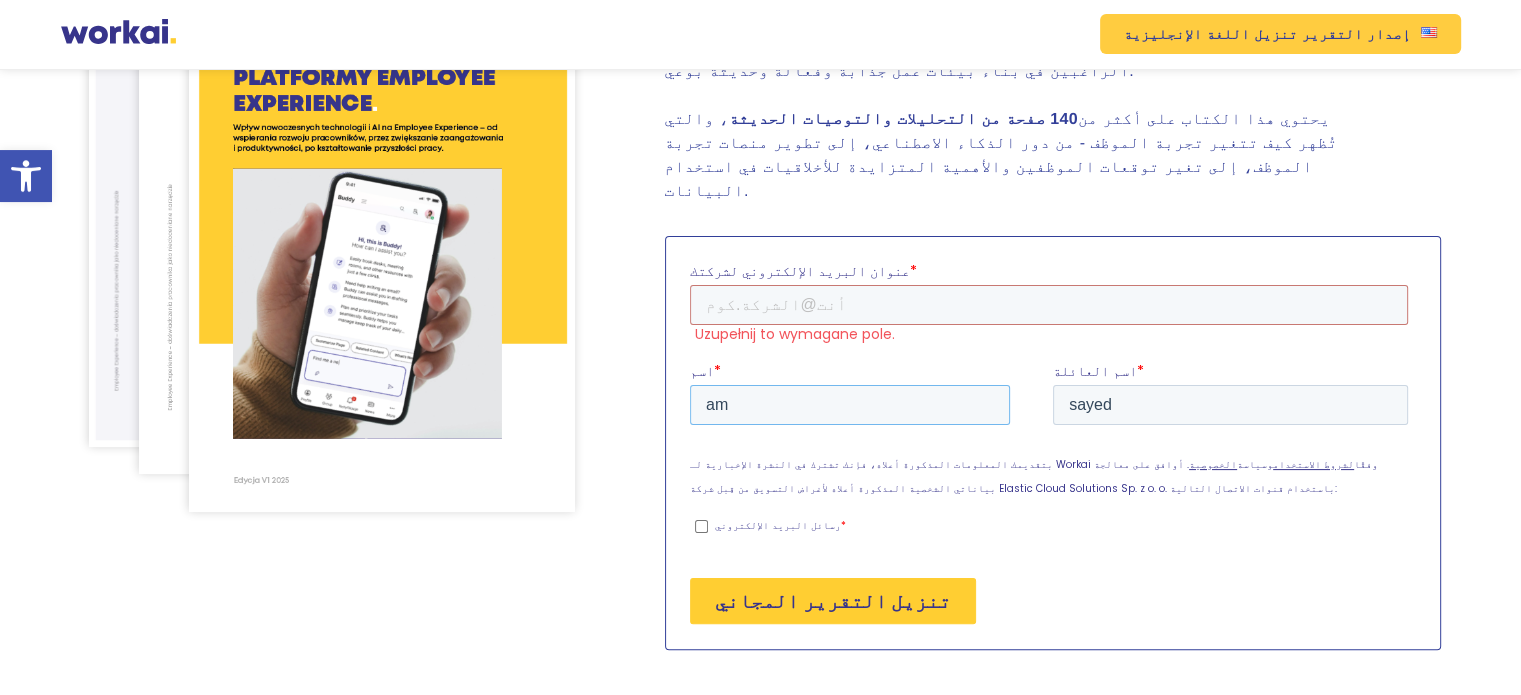 type on "a" 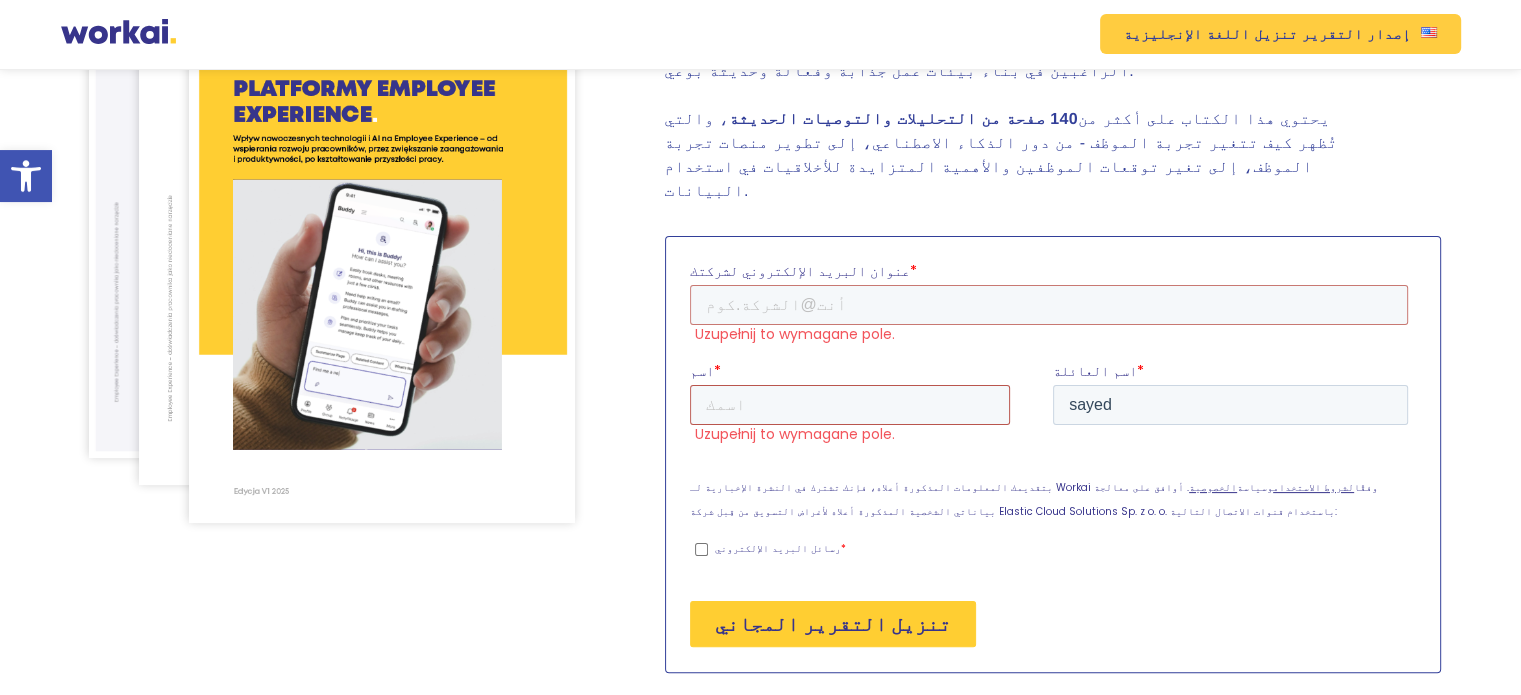 scroll, scrollTop: 348, scrollLeft: 0, axis: vertical 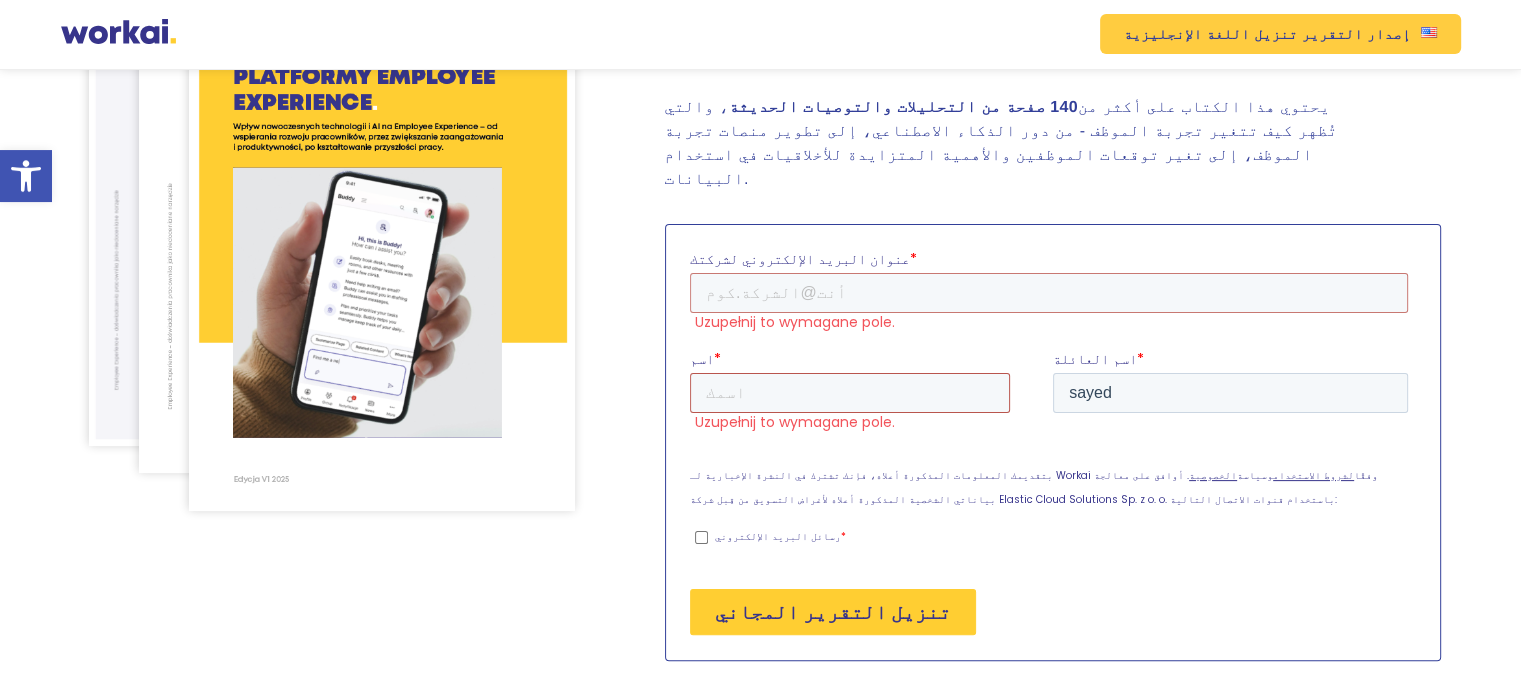 type 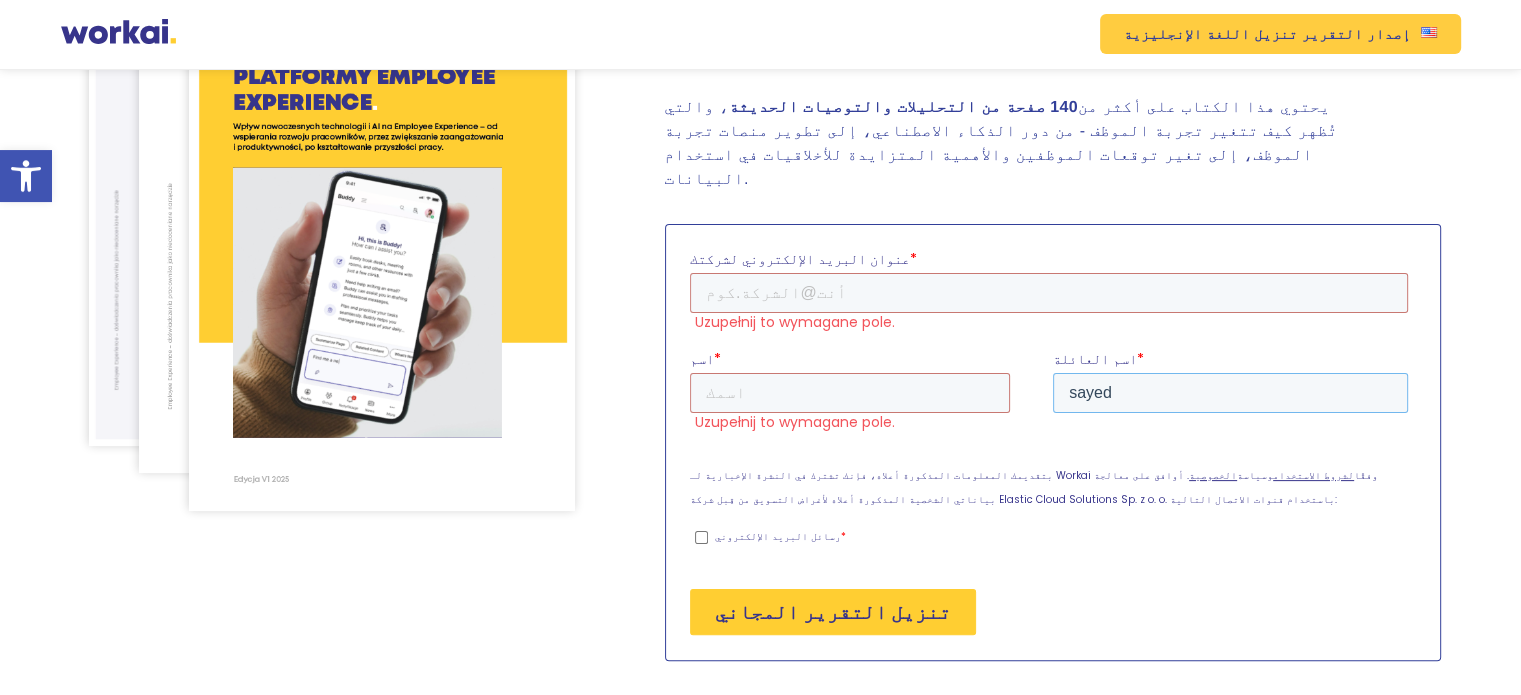 click on "sayed" at bounding box center (1229, 393) 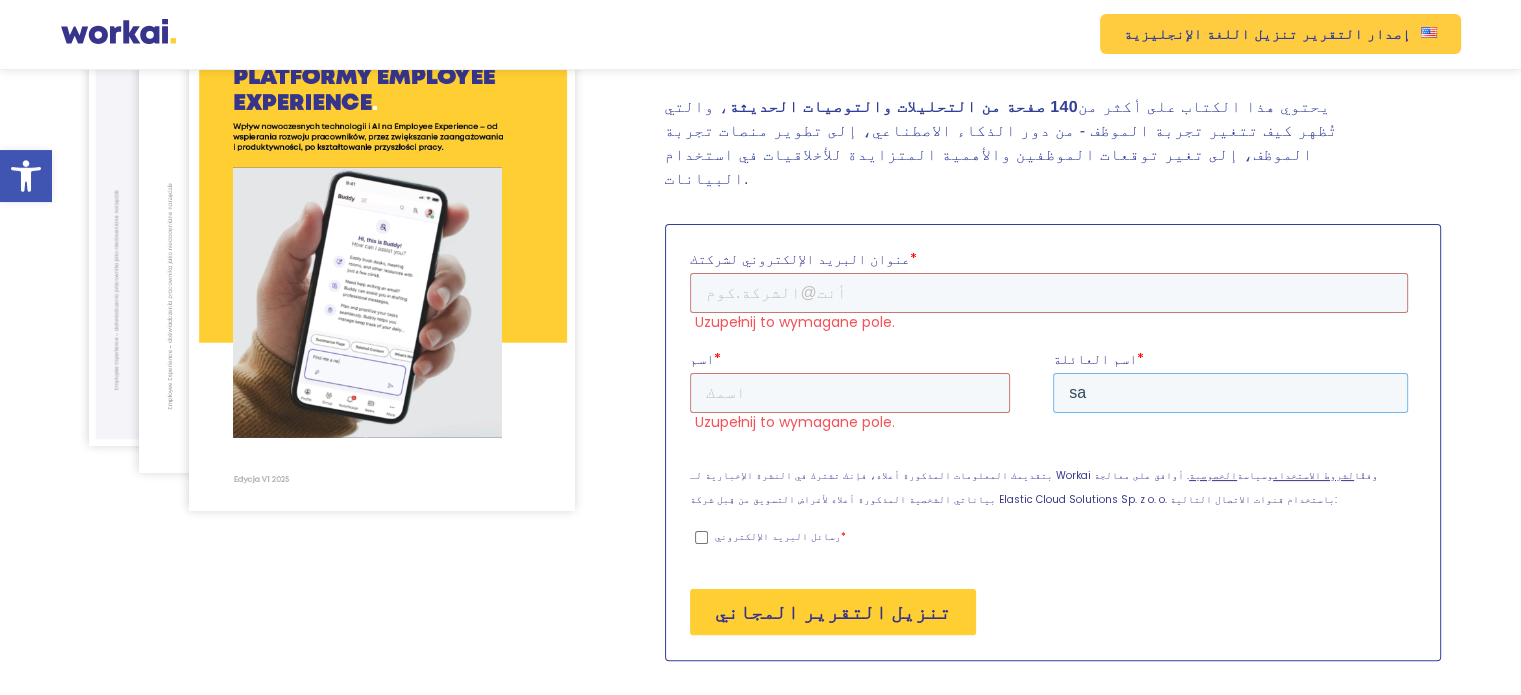 type on "s" 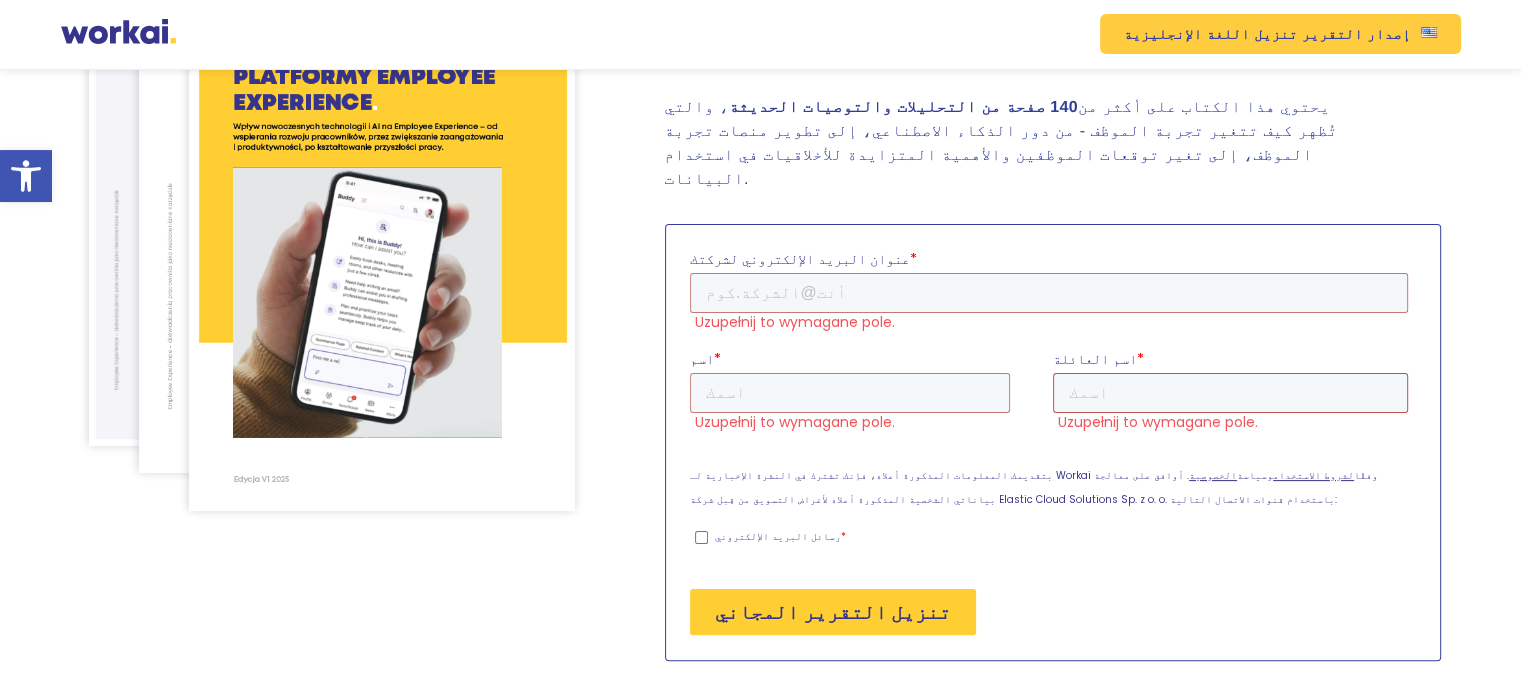 type 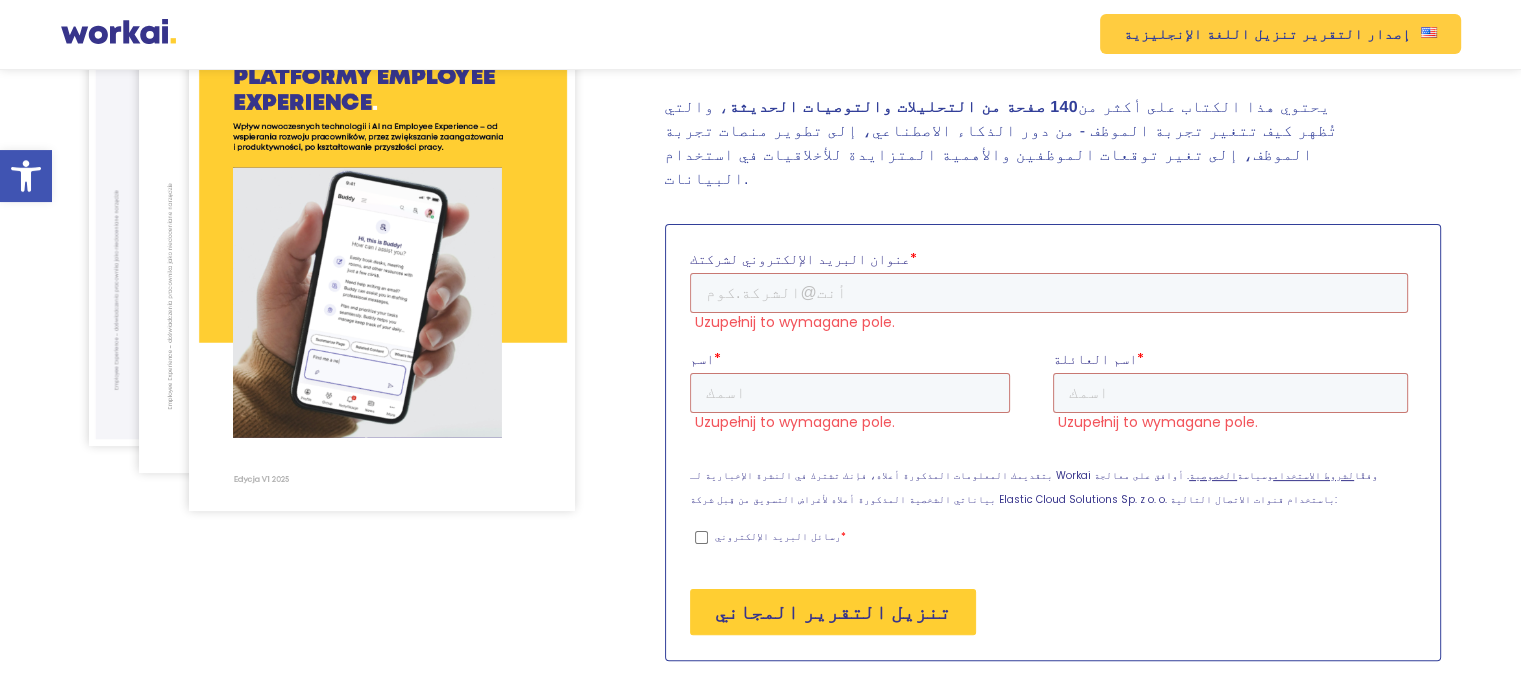click on "تنزيل التقرير المجاني" at bounding box center (832, 612) 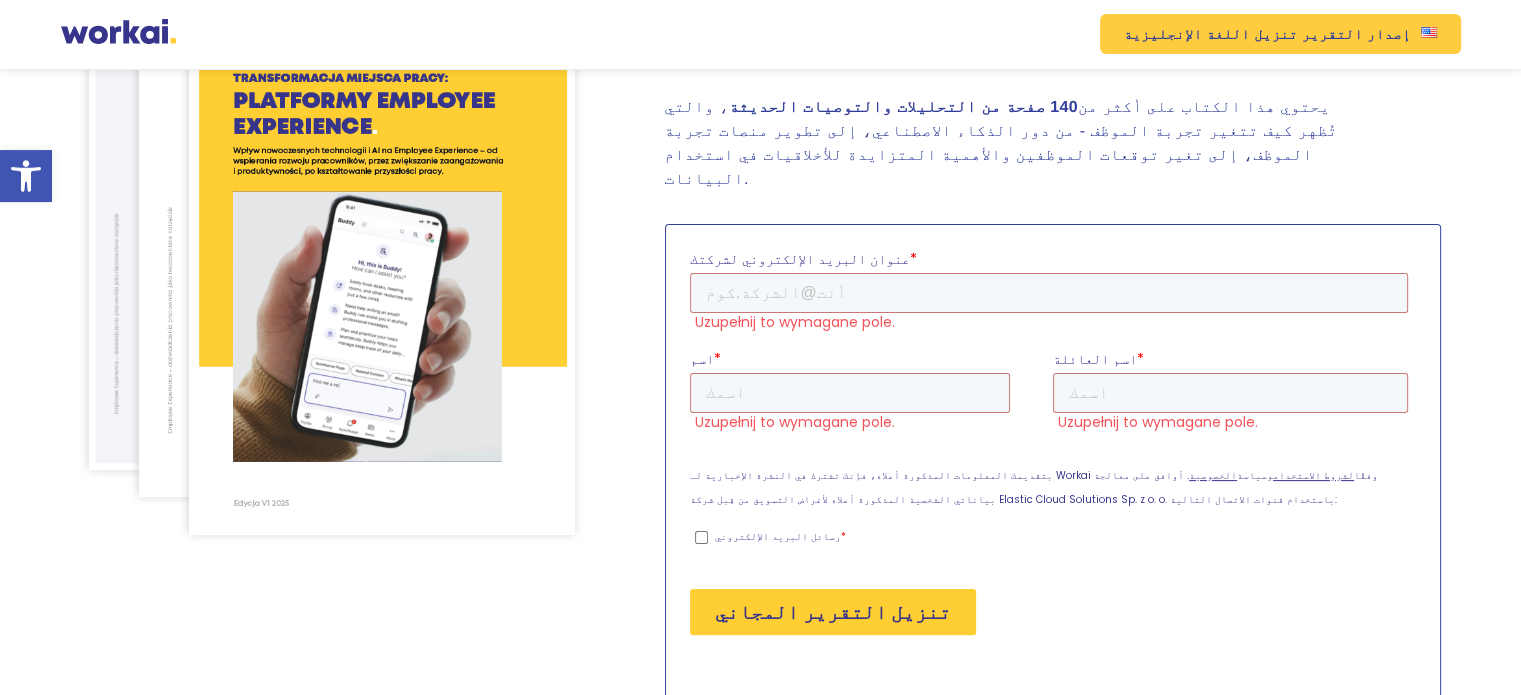 scroll, scrollTop: 371, scrollLeft: 0, axis: vertical 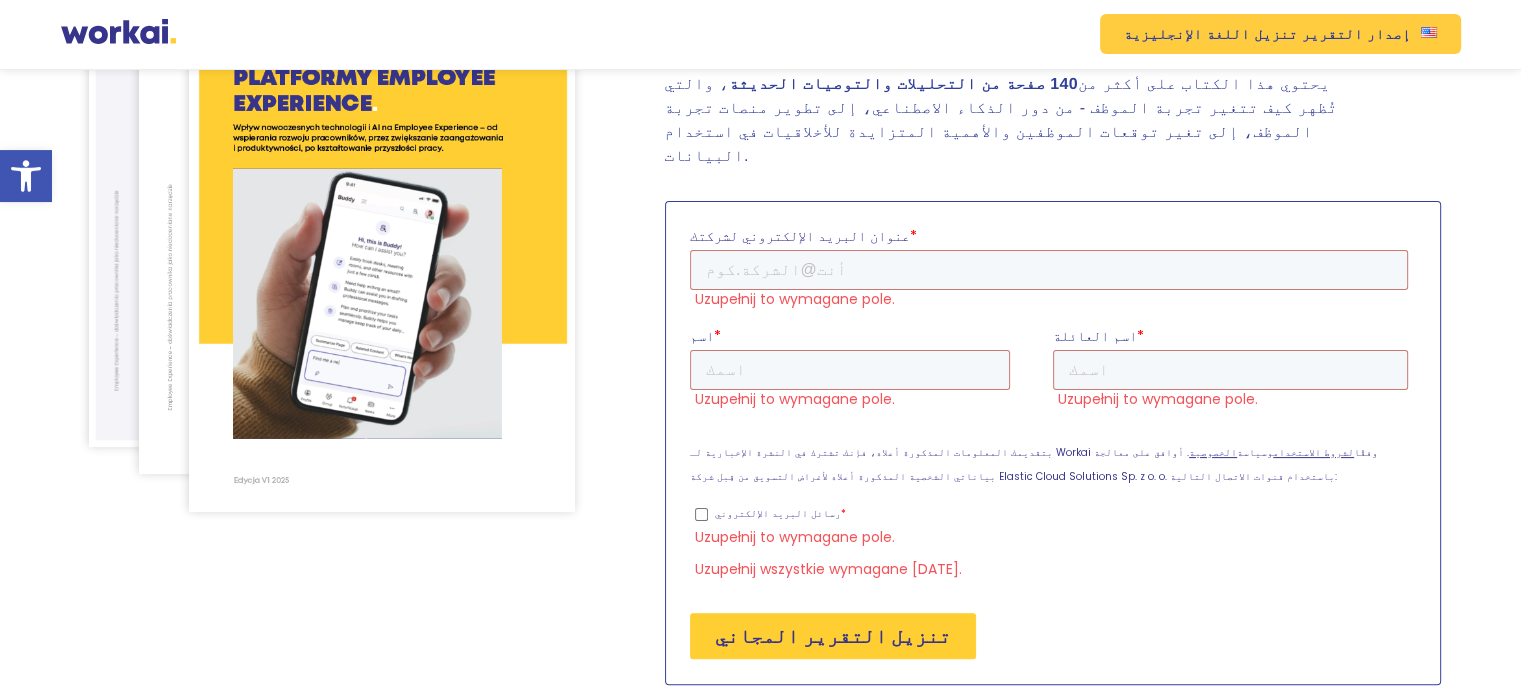 click on "تنزيل التقرير المجاني" at bounding box center [1052, 636] 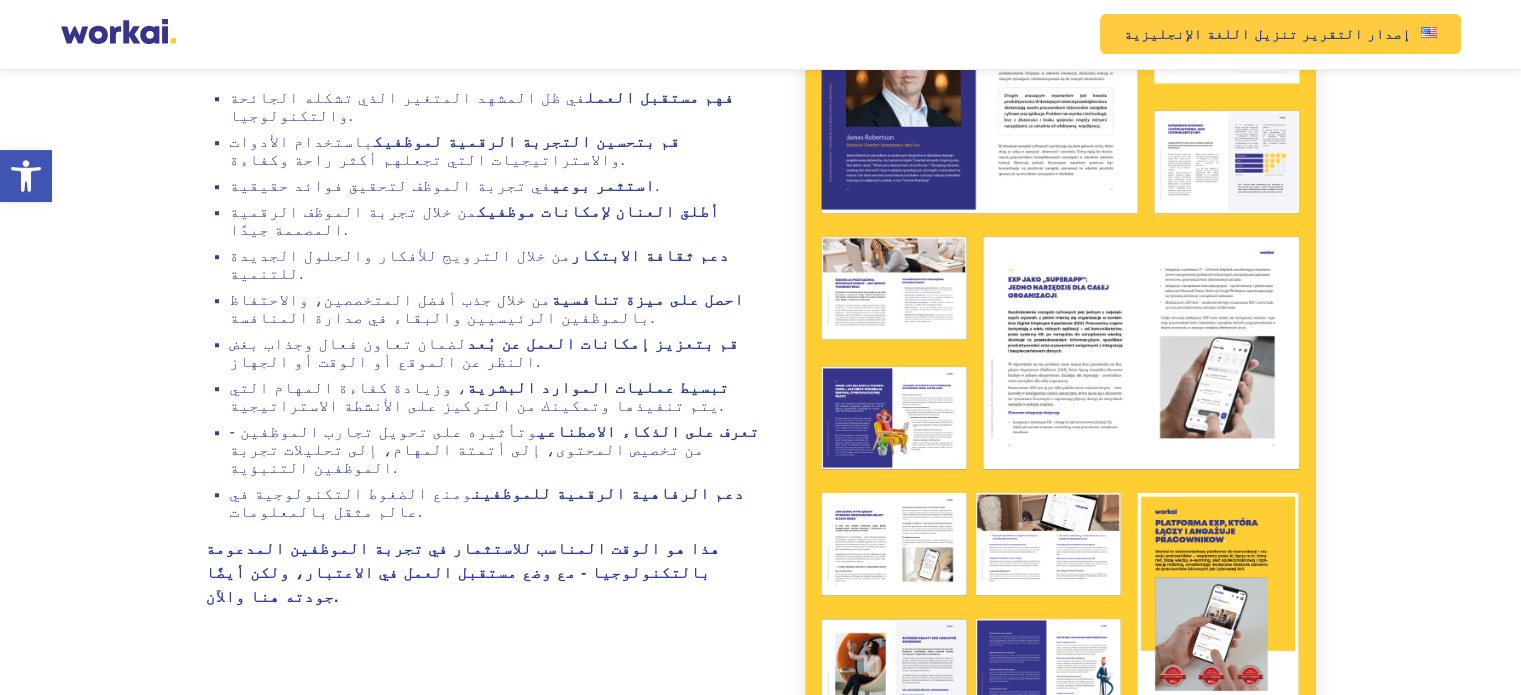 scroll, scrollTop: 1611, scrollLeft: 0, axis: vertical 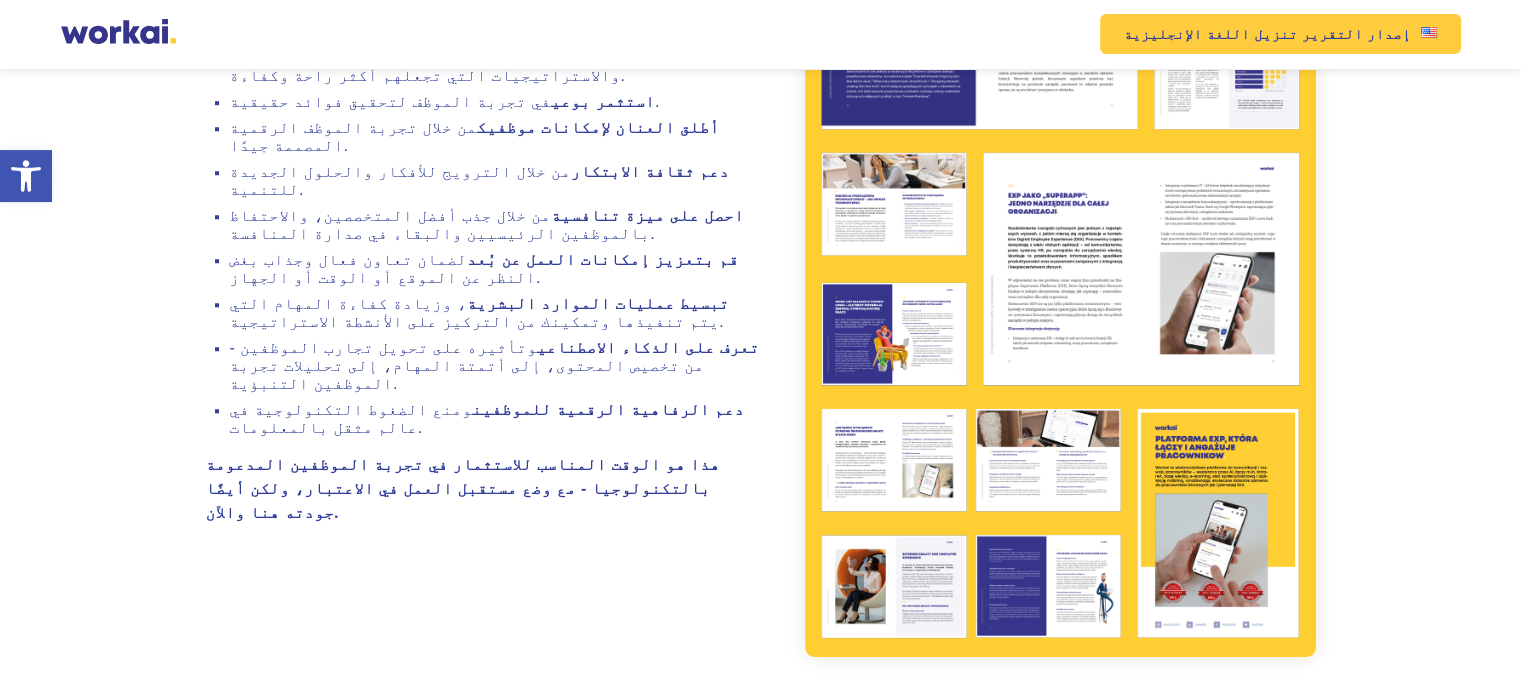 click at bounding box center [1060, 141] 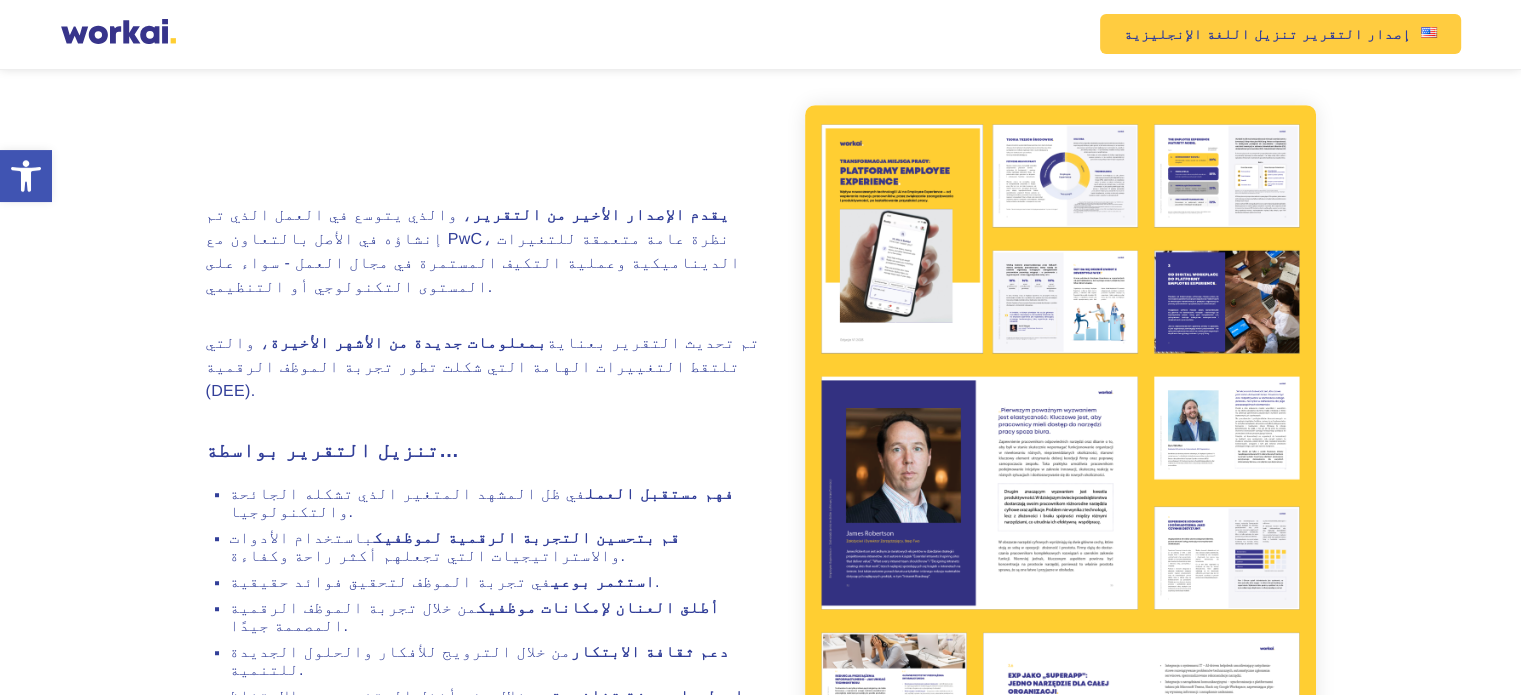 scroll, scrollTop: 1091, scrollLeft: 0, axis: vertical 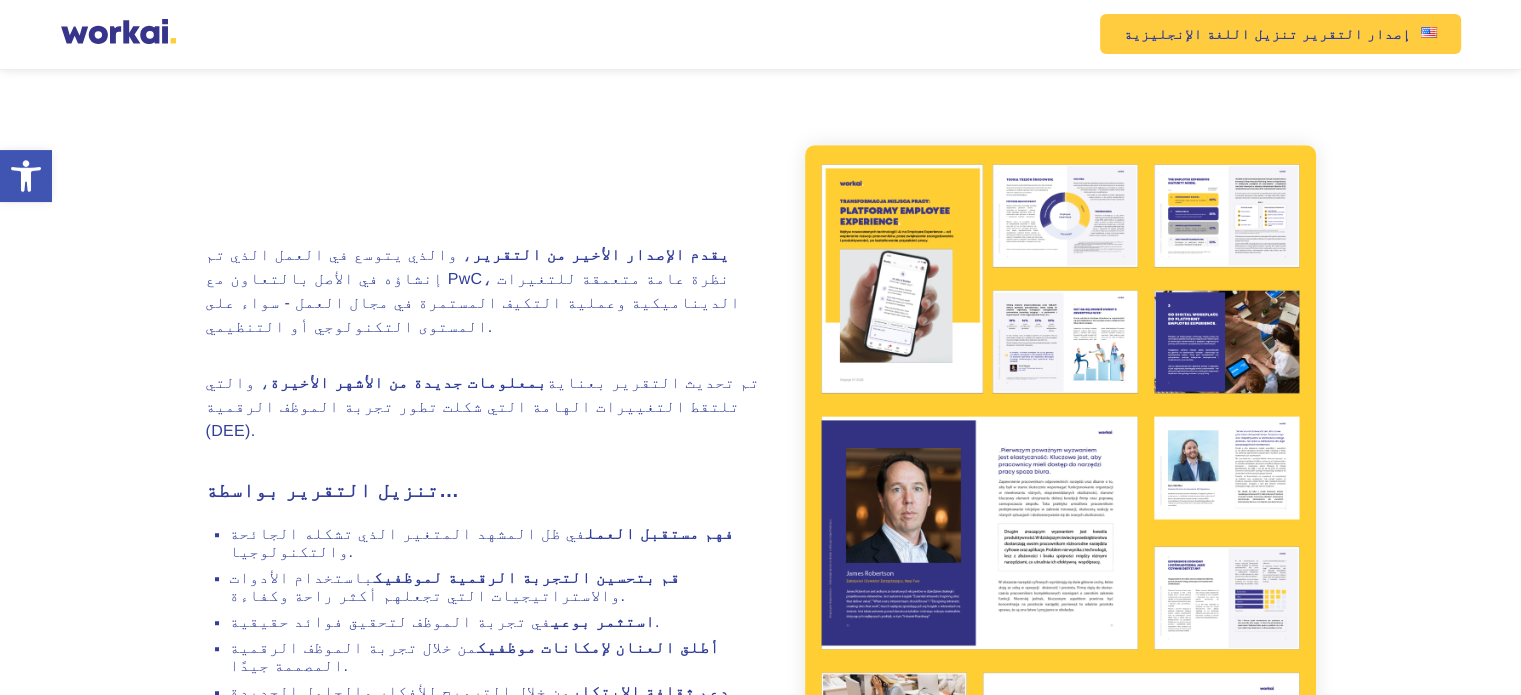 click at bounding box center (1060, 661) 